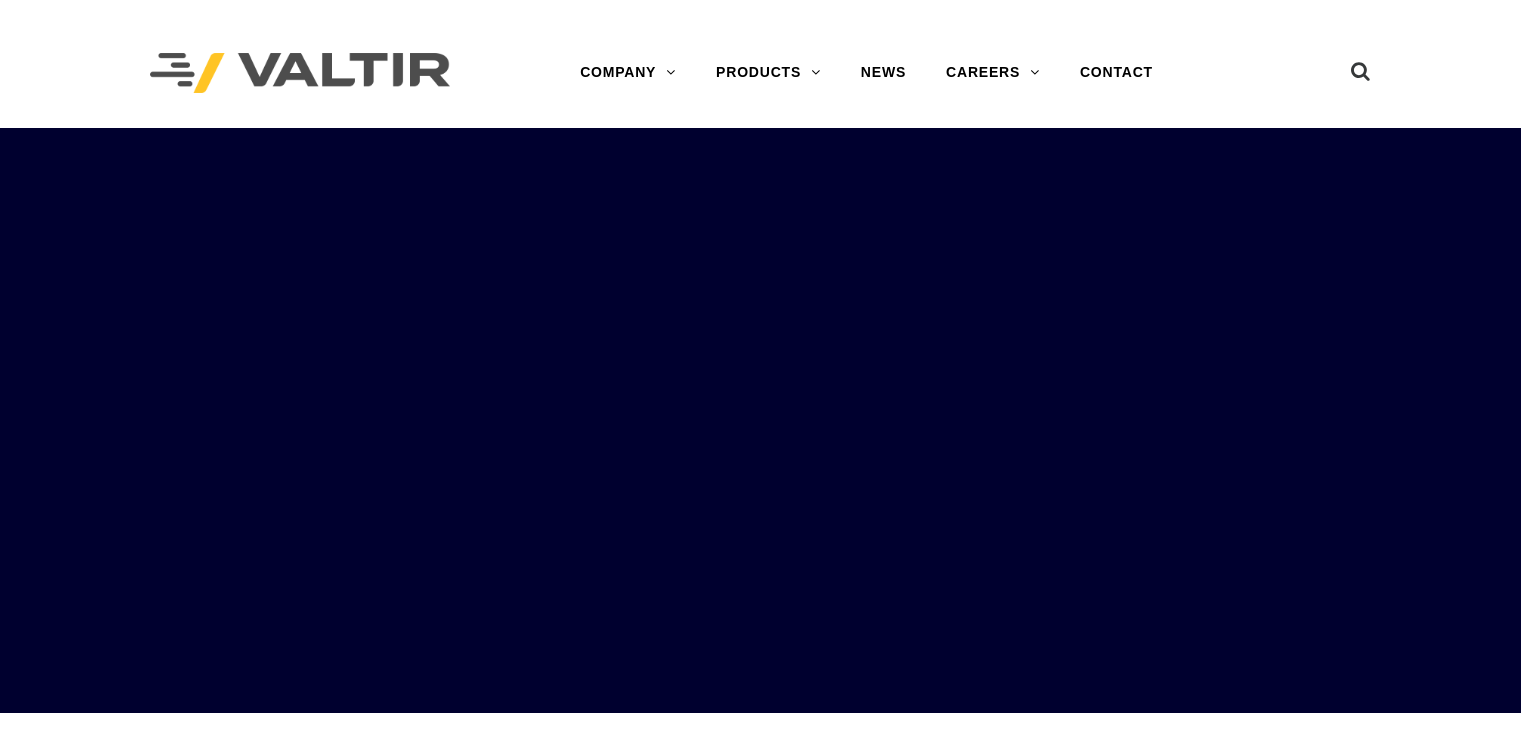 scroll, scrollTop: 0, scrollLeft: 0, axis: both 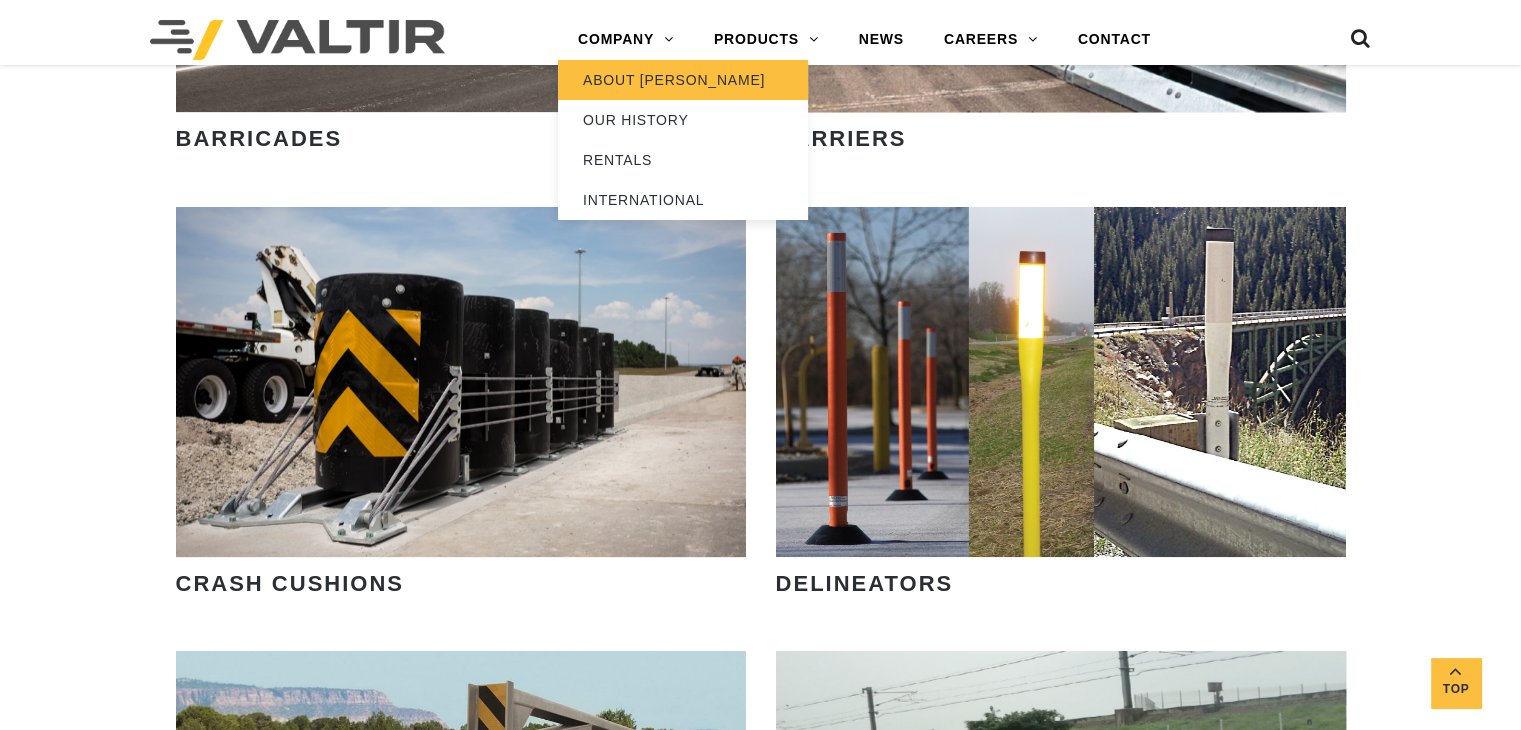 click on "ABOUT [PERSON_NAME]" at bounding box center (683, 80) 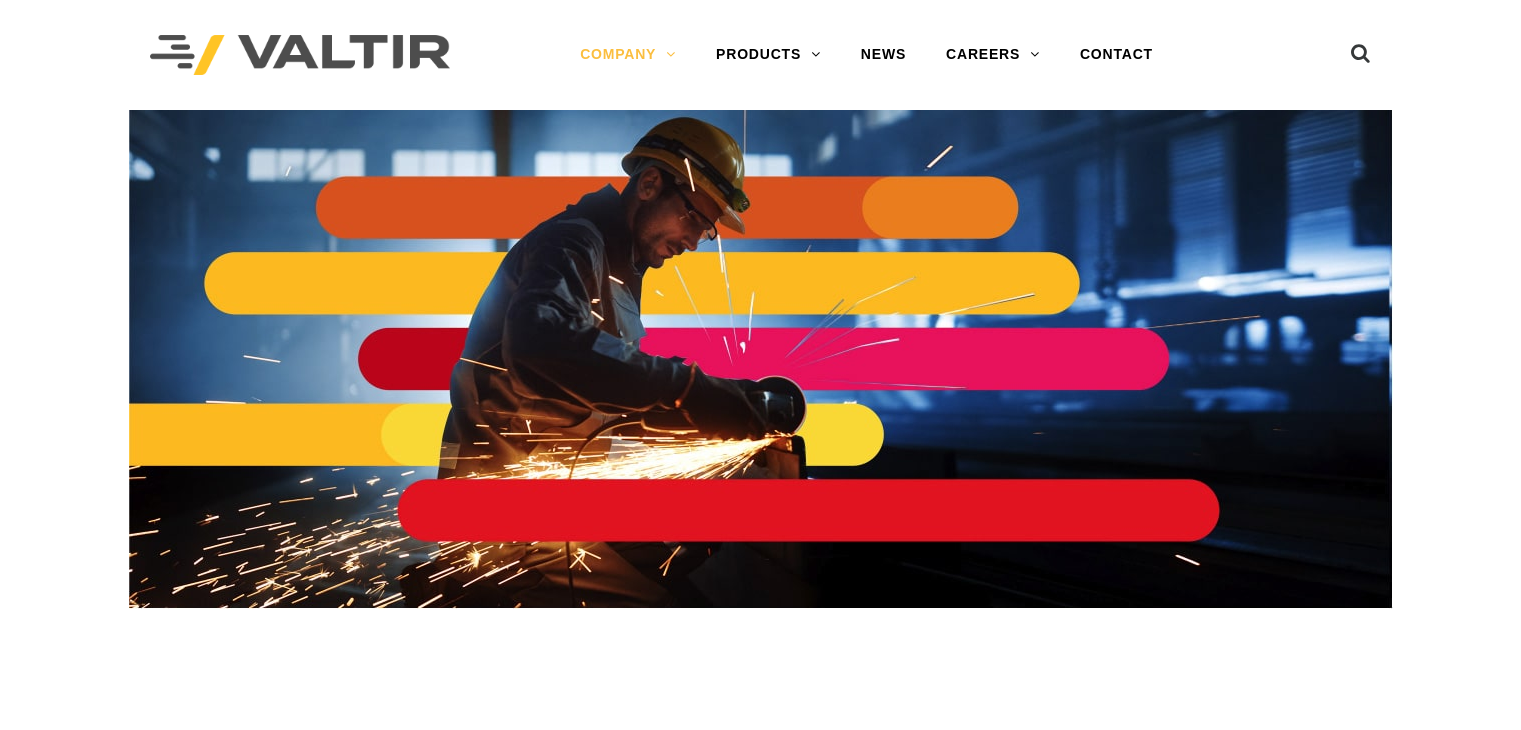 scroll, scrollTop: 0, scrollLeft: 0, axis: both 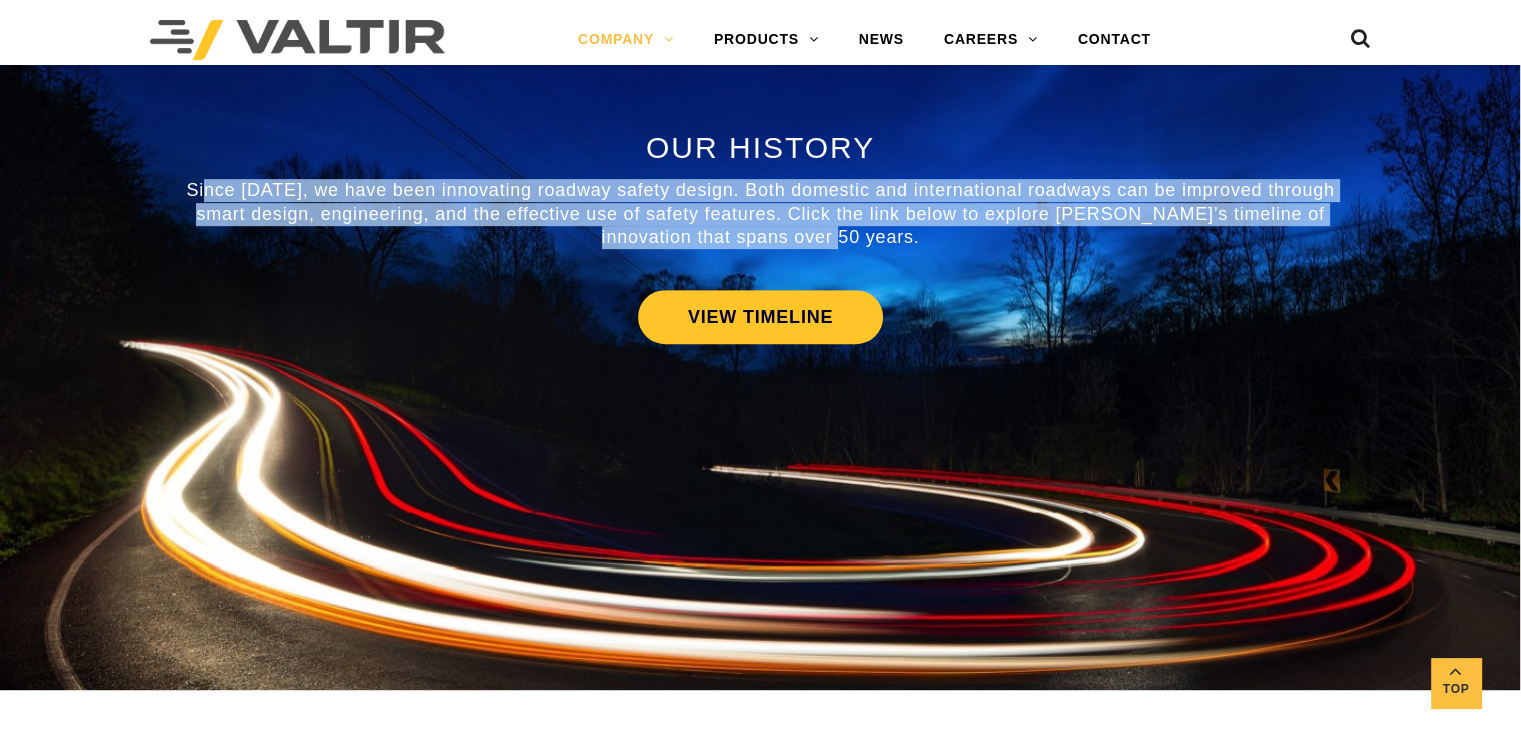 drag, startPoint x: 226, startPoint y: 172, endPoint x: 900, endPoint y: 221, distance: 675.7788 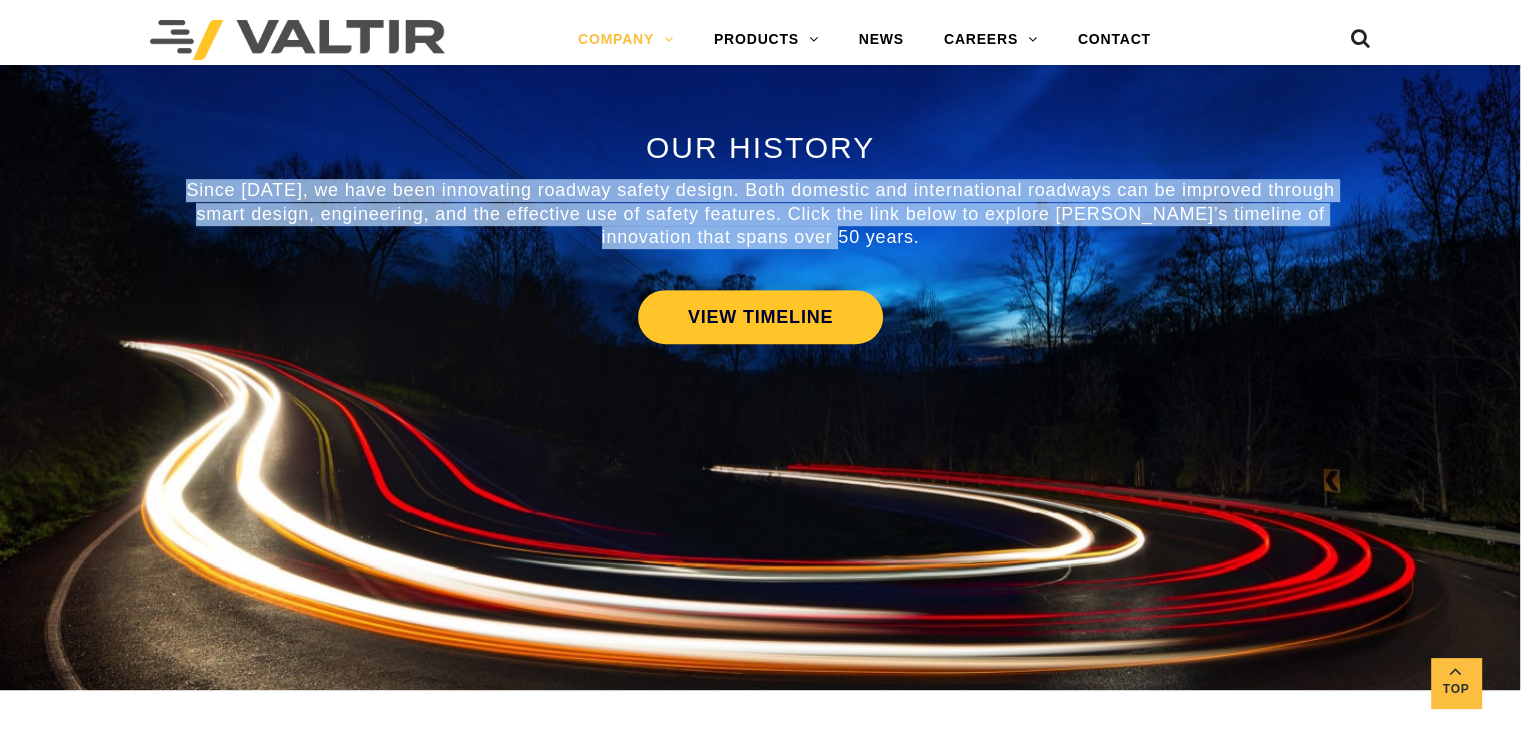 drag, startPoint x: 922, startPoint y: 214, endPoint x: 181, endPoint y: 165, distance: 742.61835 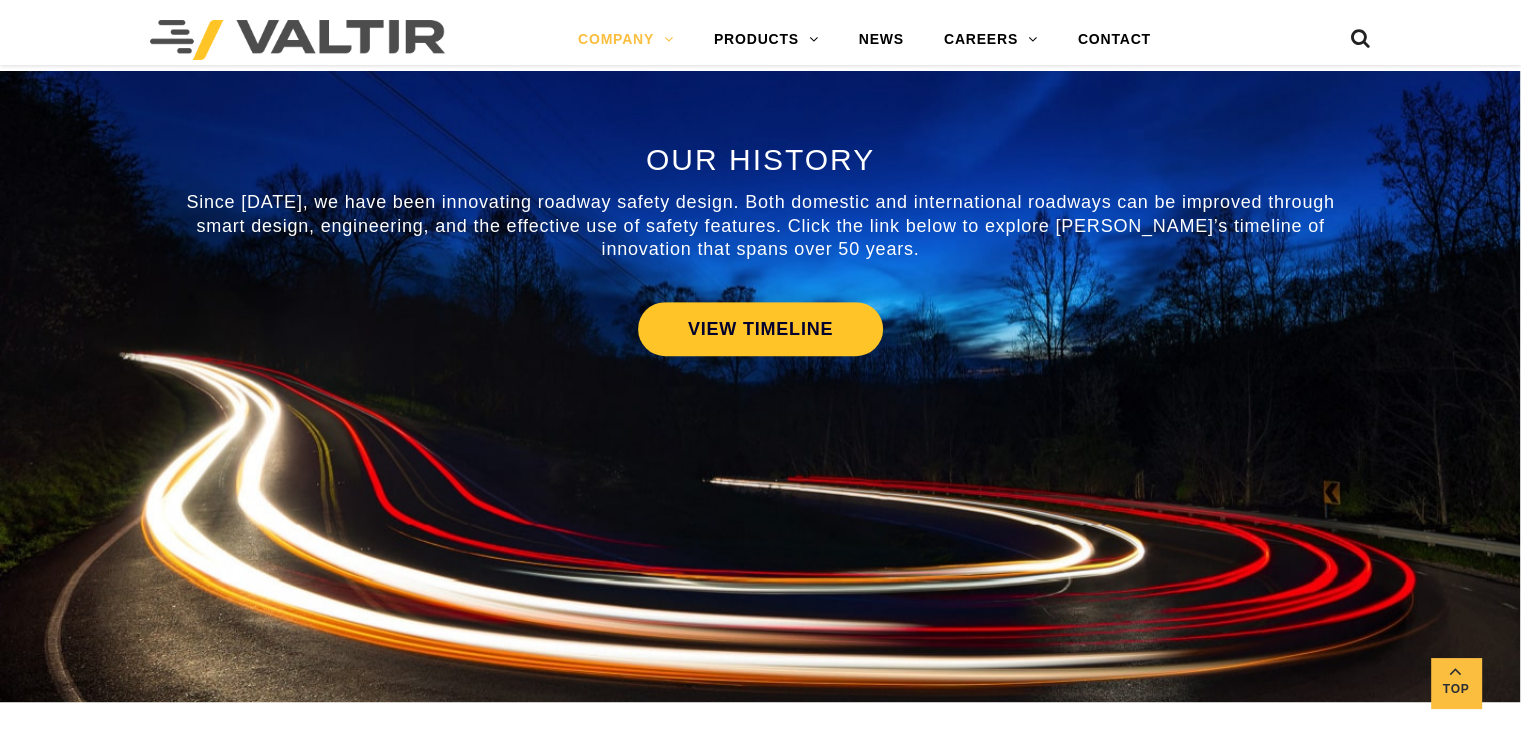 scroll, scrollTop: 947, scrollLeft: 0, axis: vertical 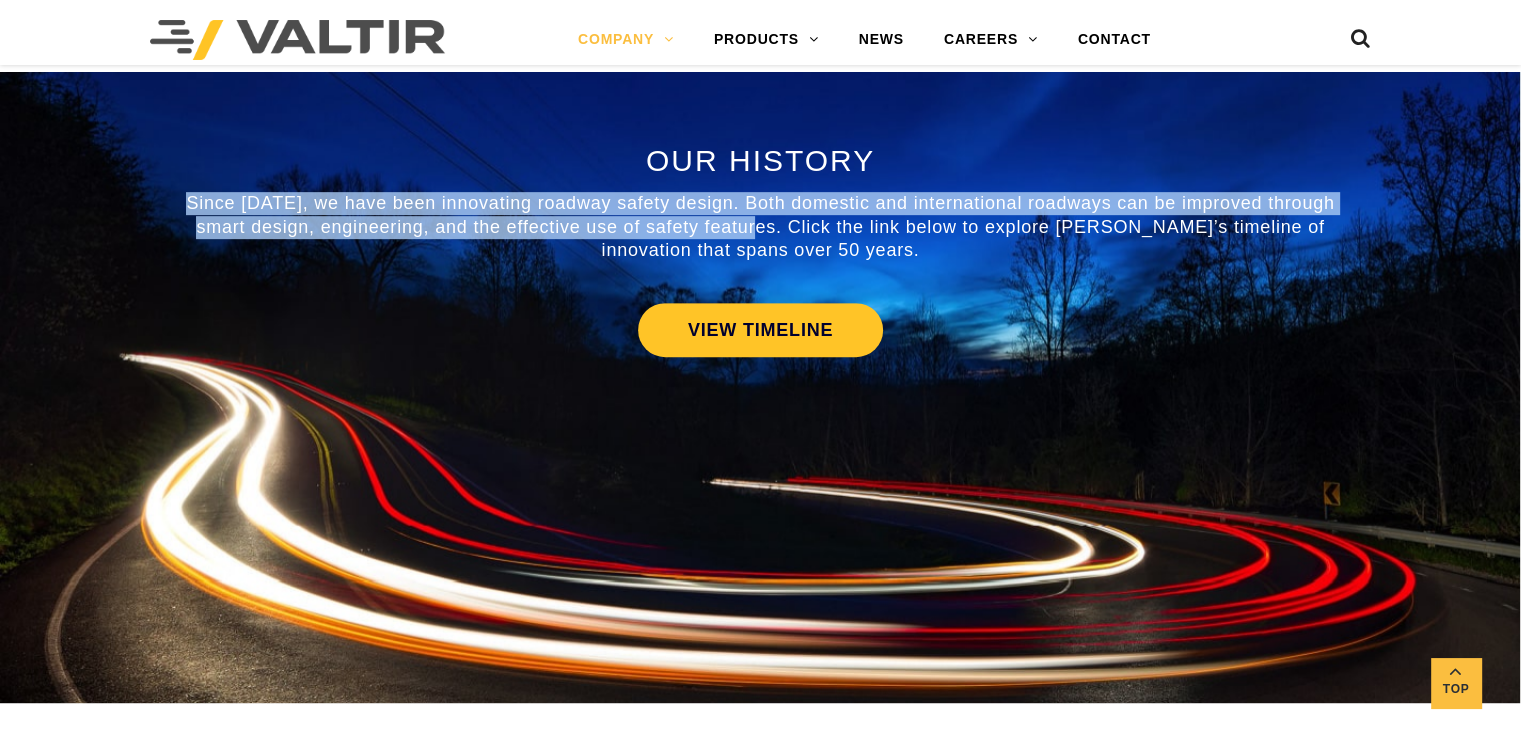 drag, startPoint x: 767, startPoint y: 201, endPoint x: 195, endPoint y: 163, distance: 573.26086 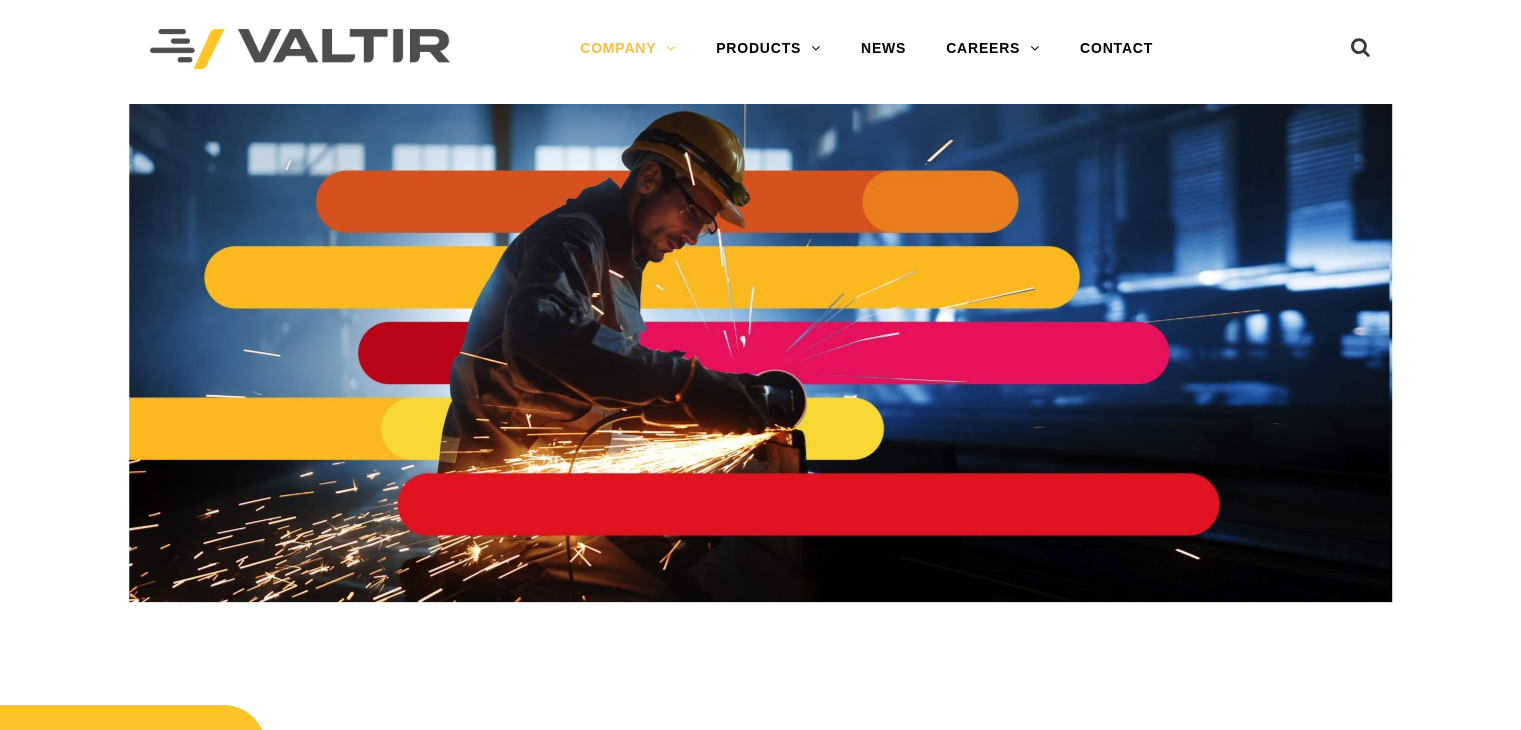 scroll, scrollTop: 0, scrollLeft: 0, axis: both 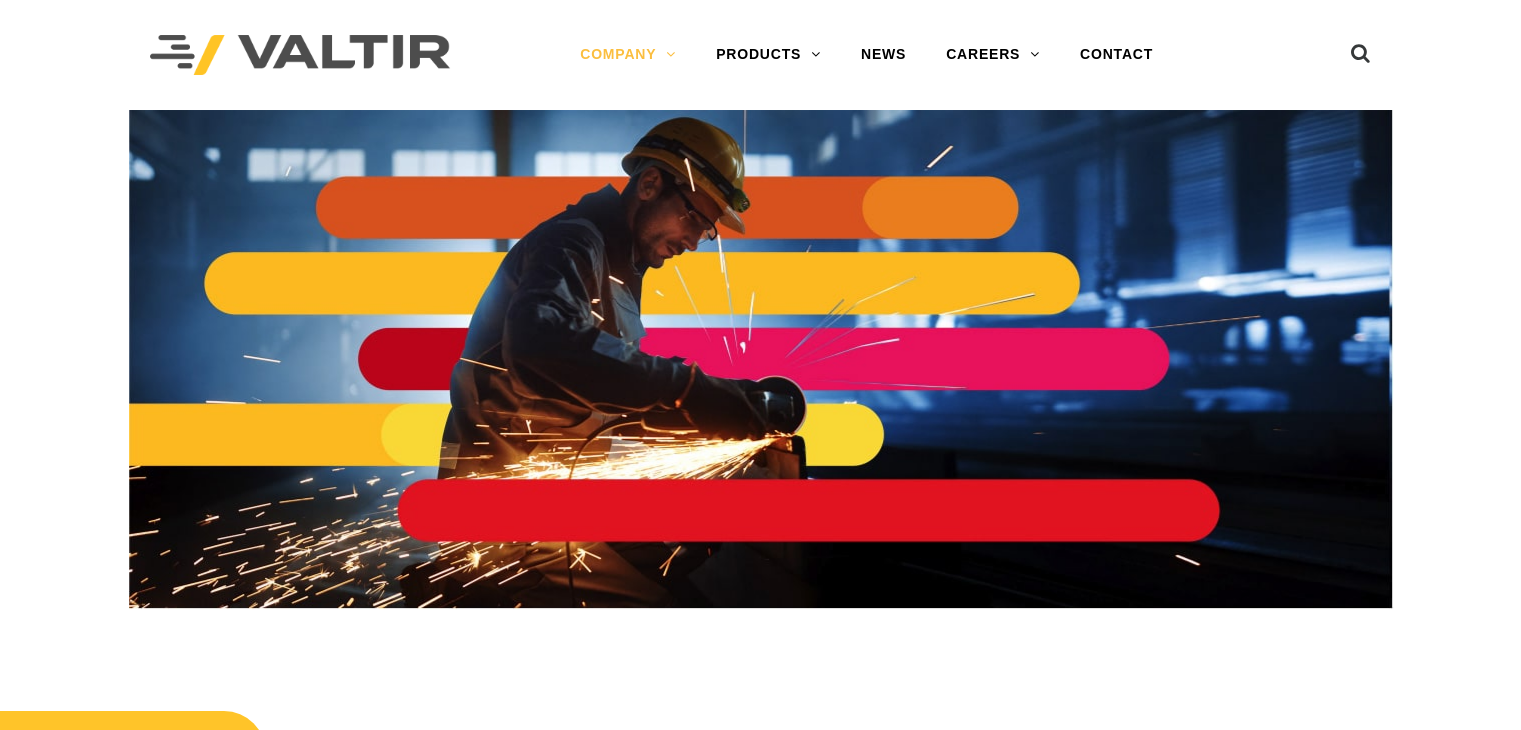 click at bounding box center [300, 55] 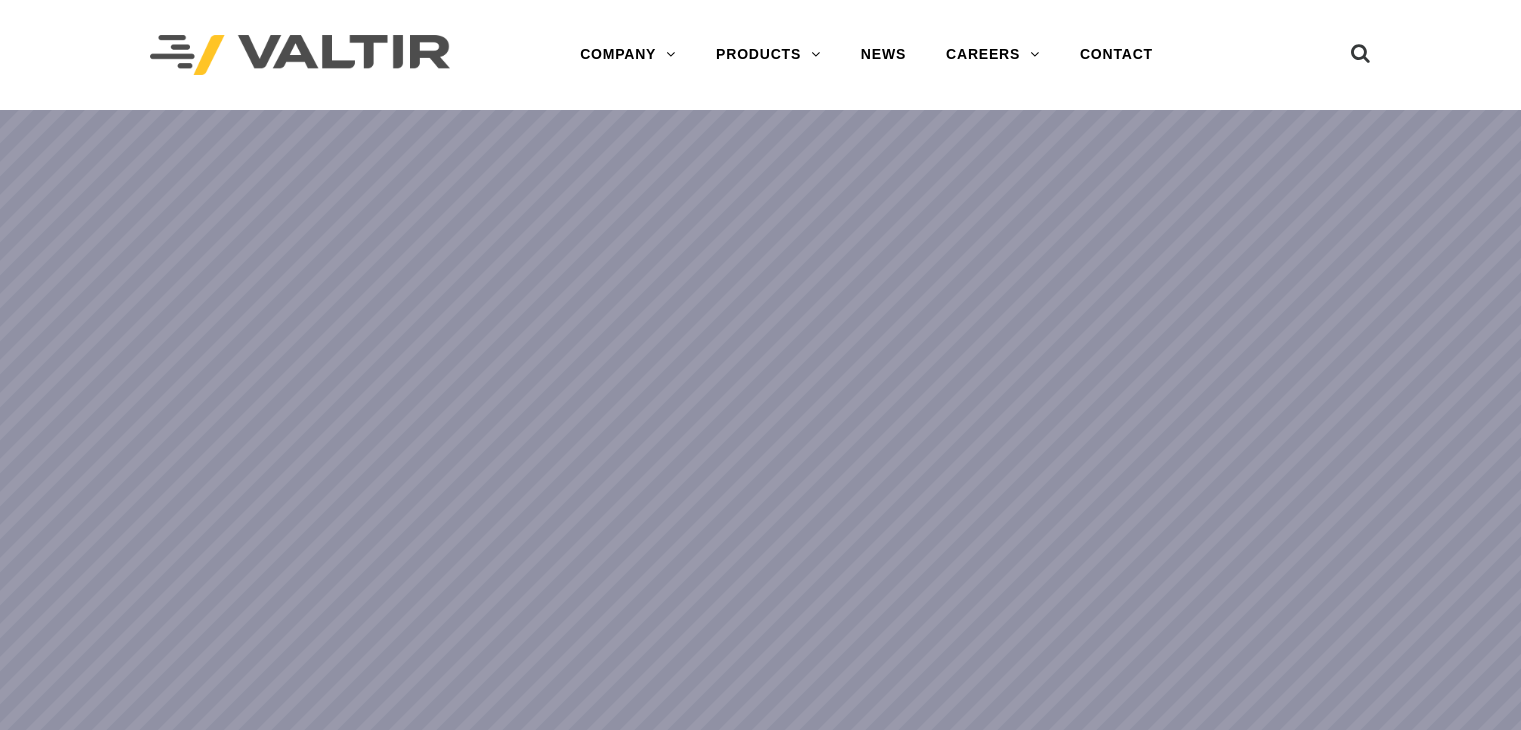 scroll, scrollTop: 306, scrollLeft: 0, axis: vertical 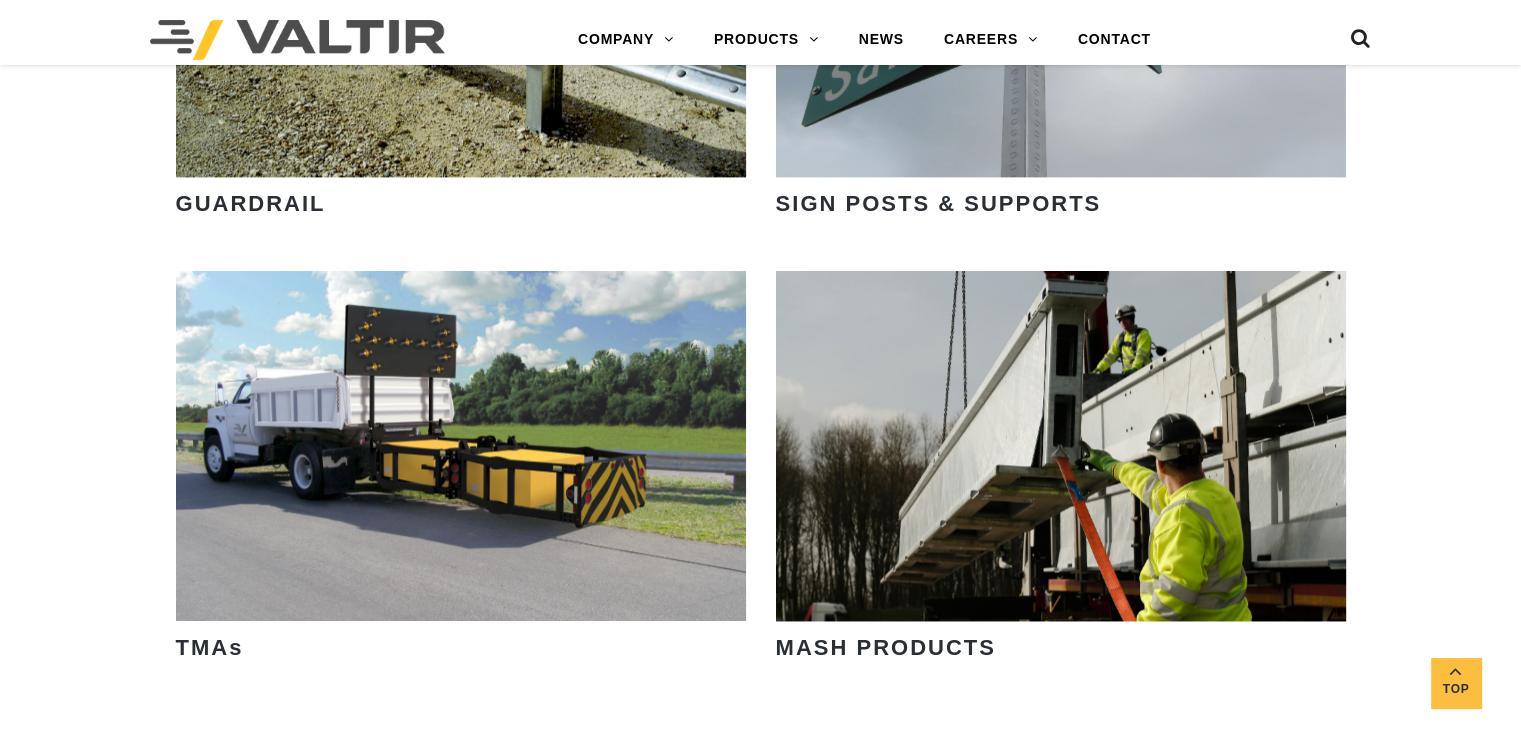 drag, startPoint x: 613, startPoint y: 388, endPoint x: 103, endPoint y: 389, distance: 510.00098 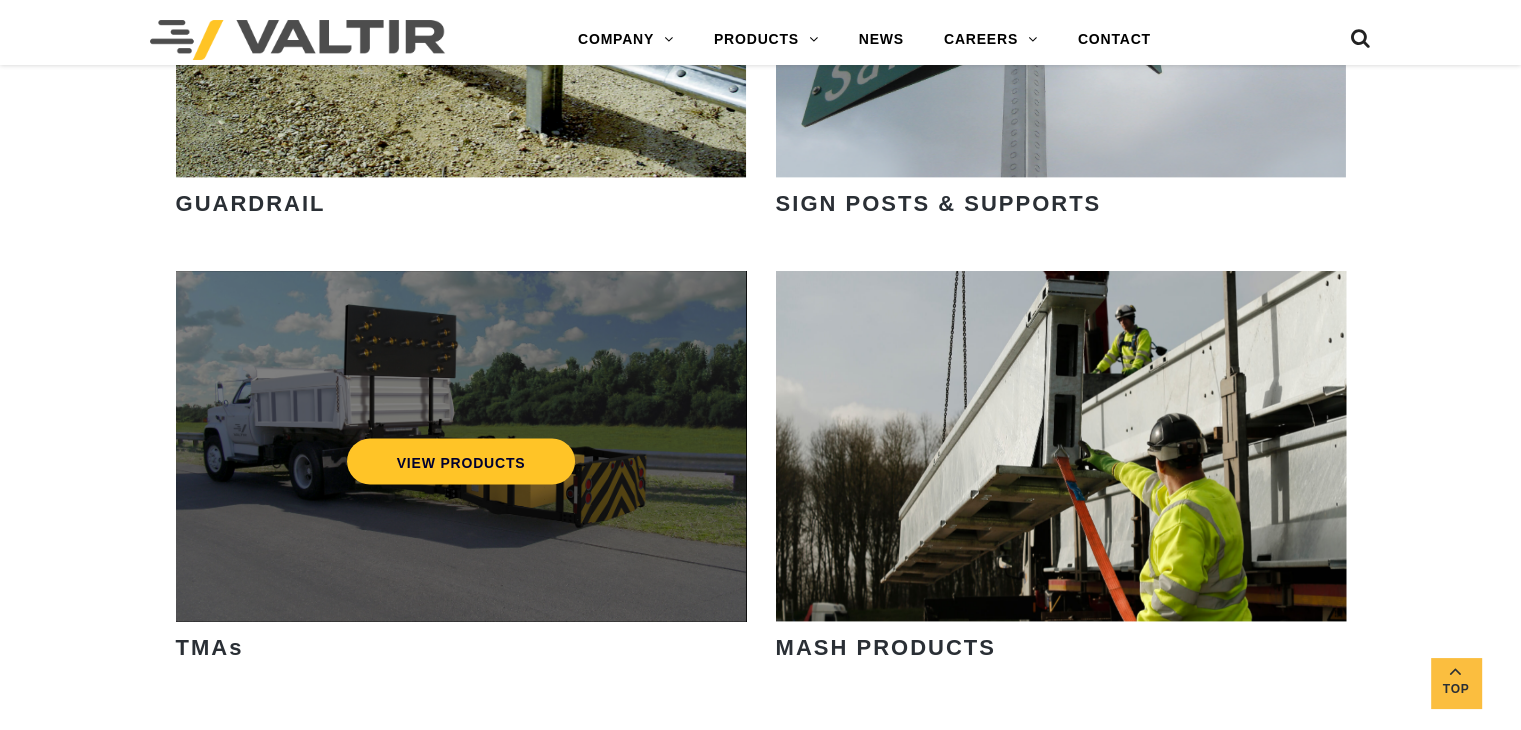 drag, startPoint x: 274, startPoint y: 414, endPoint x: 286, endPoint y: 409, distance: 13 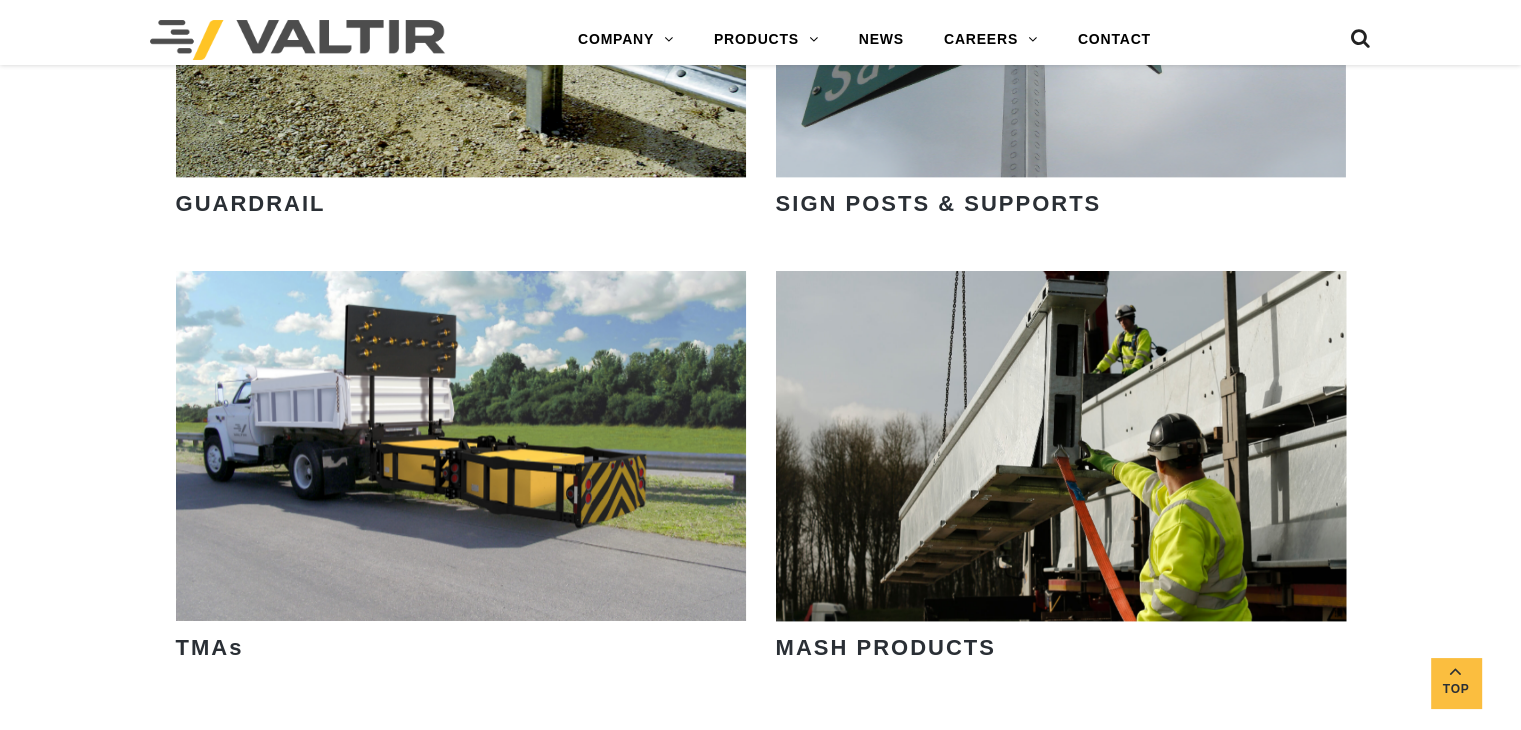 drag, startPoint x: 286, startPoint y: 409, endPoint x: 23, endPoint y: 310, distance: 281.01602 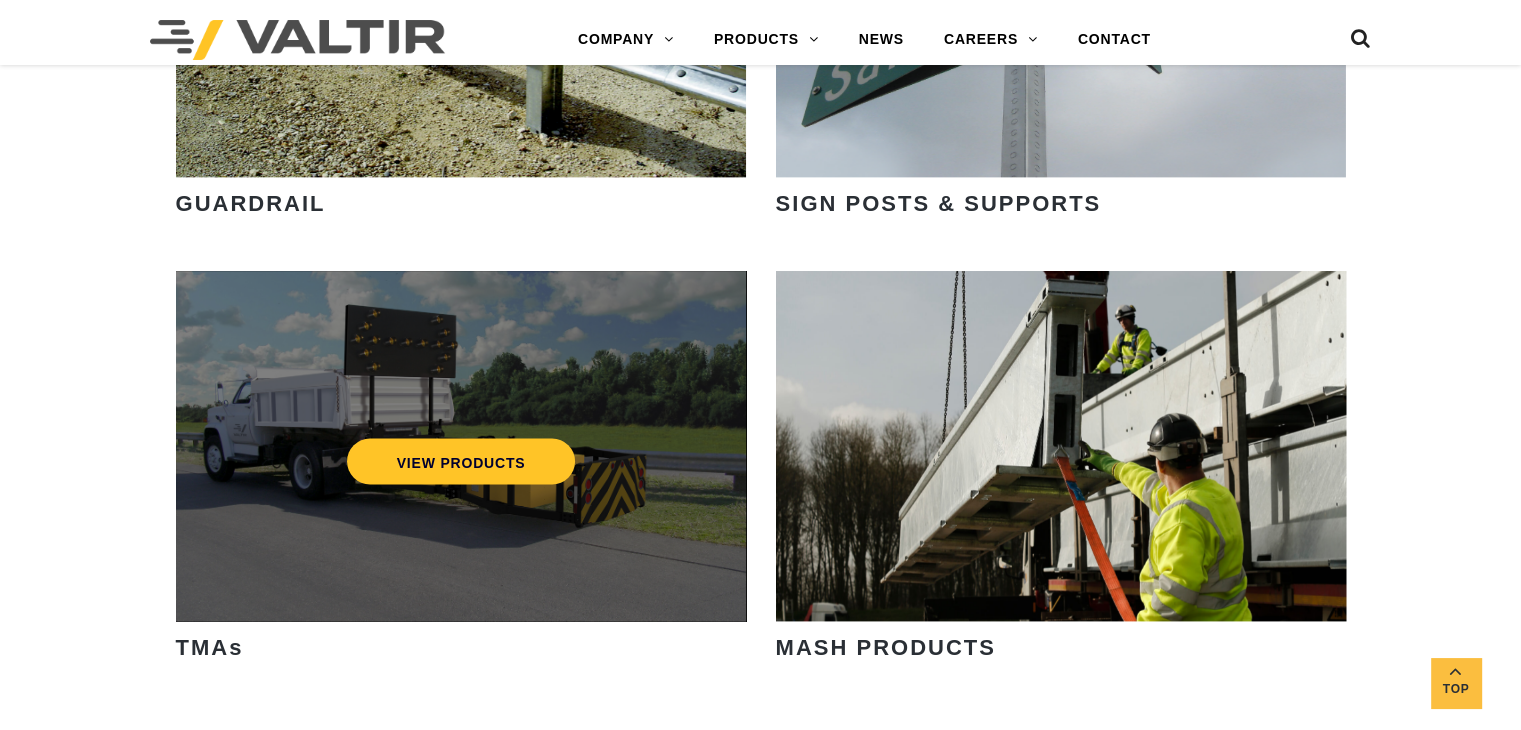 click on "VIEW PRODUCTS" at bounding box center [461, 446] 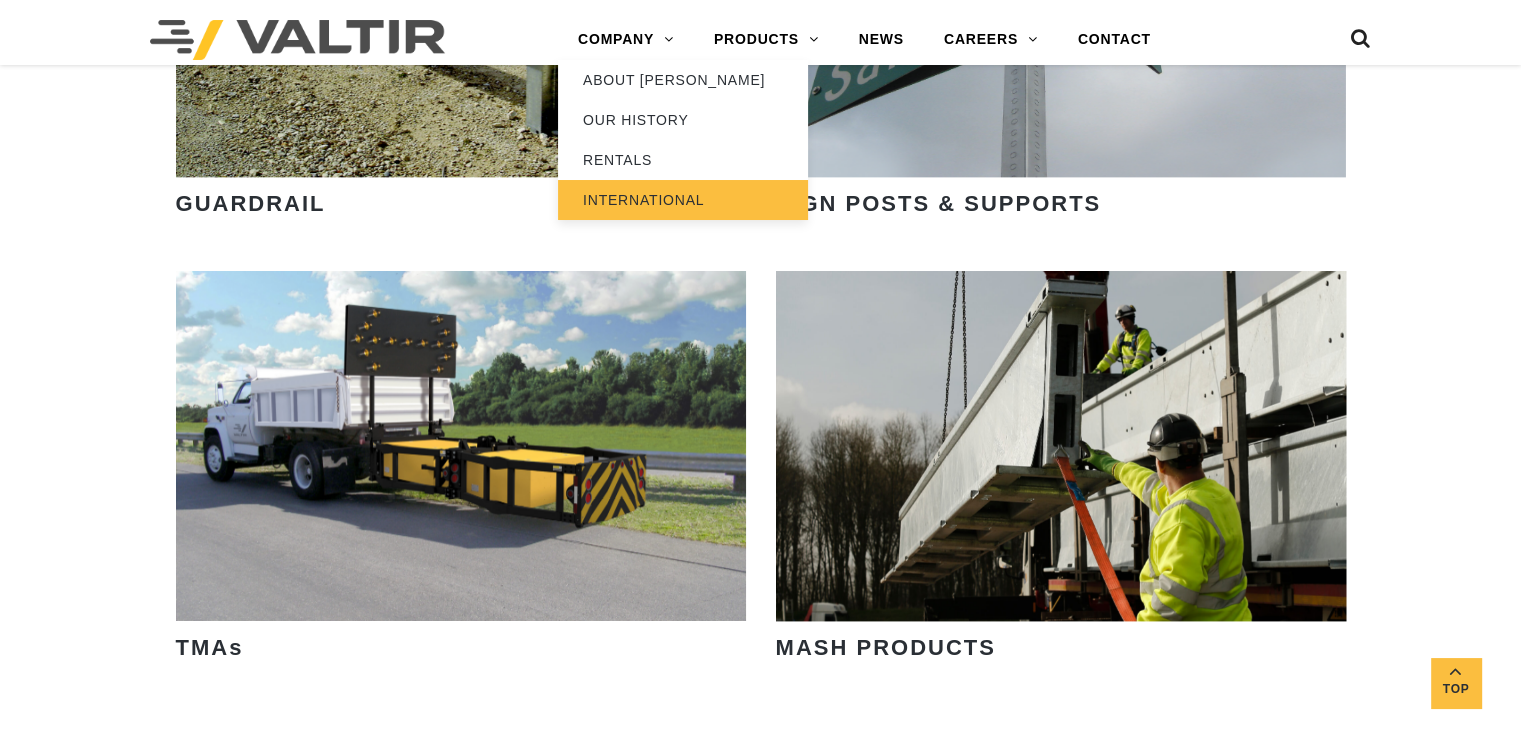 scroll, scrollTop: 2600, scrollLeft: 0, axis: vertical 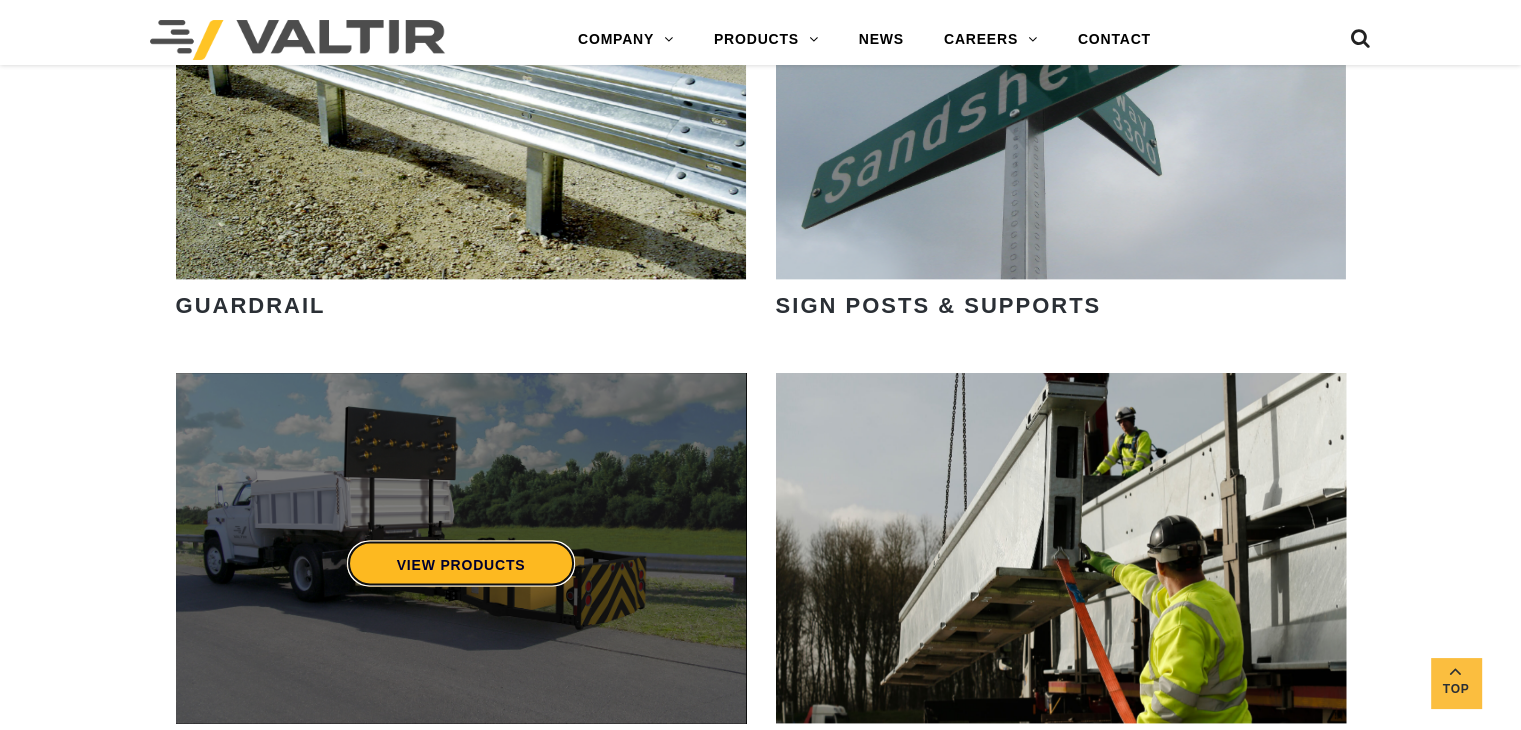click on "VIEW PRODUCTS" at bounding box center (460, 563) 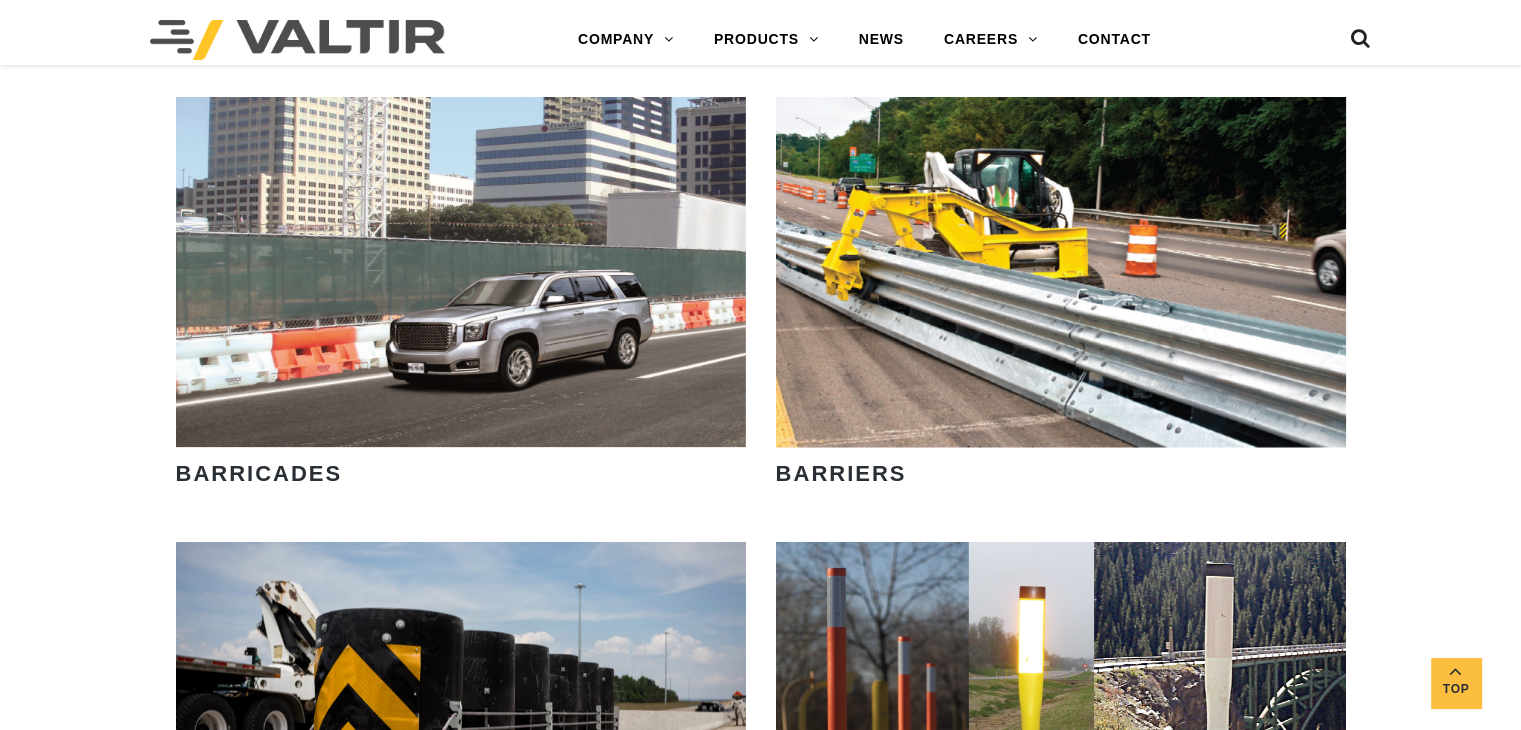 scroll, scrollTop: 1100, scrollLeft: 0, axis: vertical 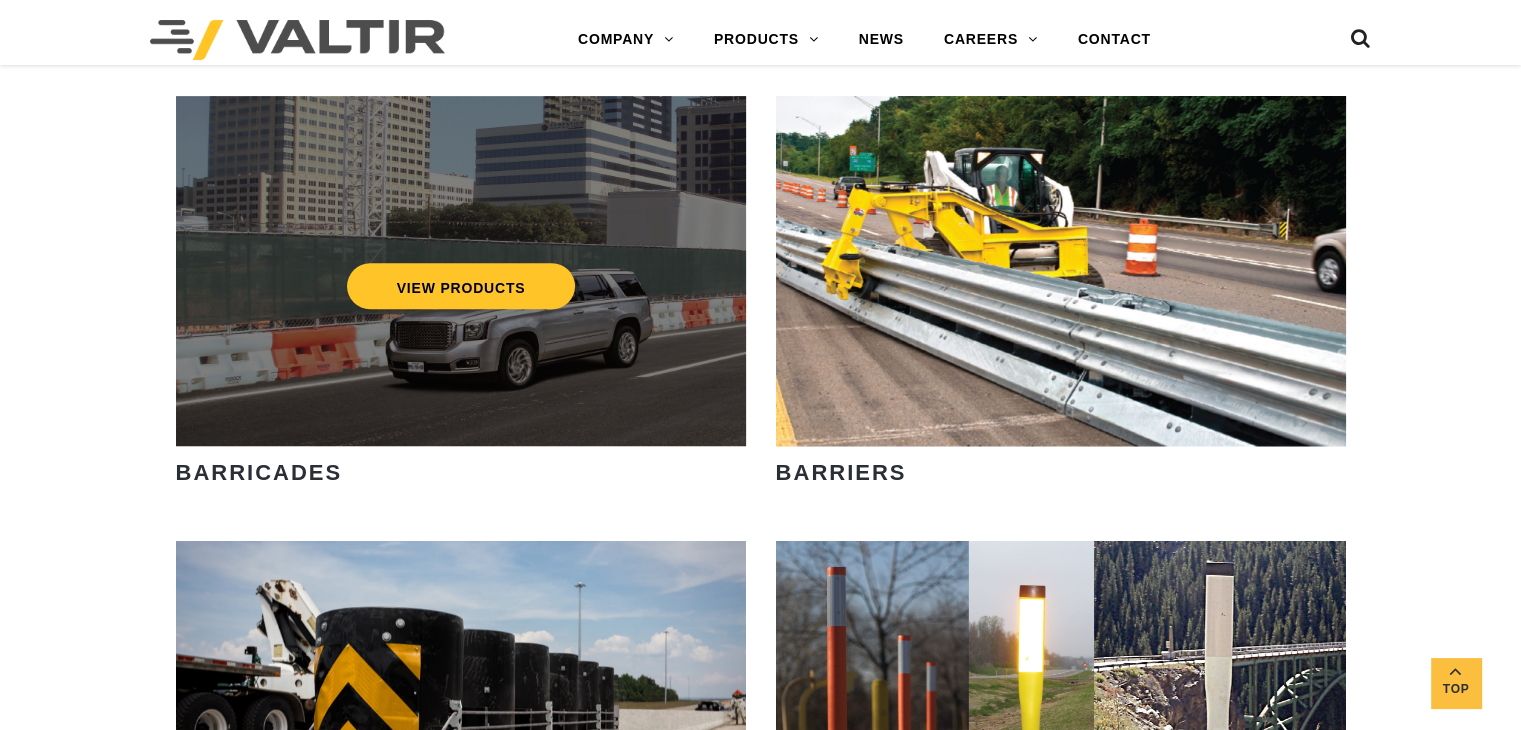 drag, startPoint x: 684, startPoint y: 307, endPoint x: 564, endPoint y: 119, distance: 223.03363 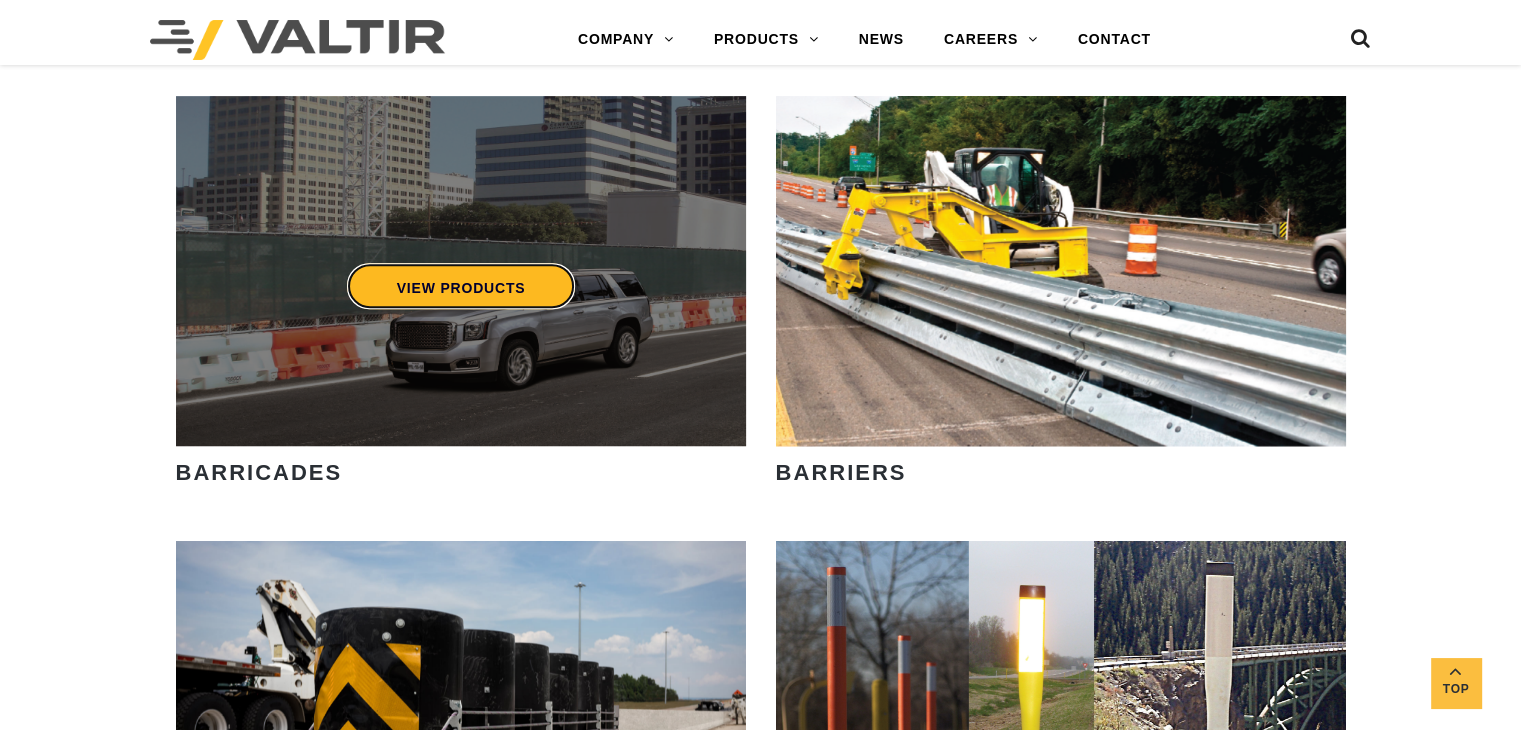 click on "VIEW PRODUCTS" at bounding box center [460, 286] 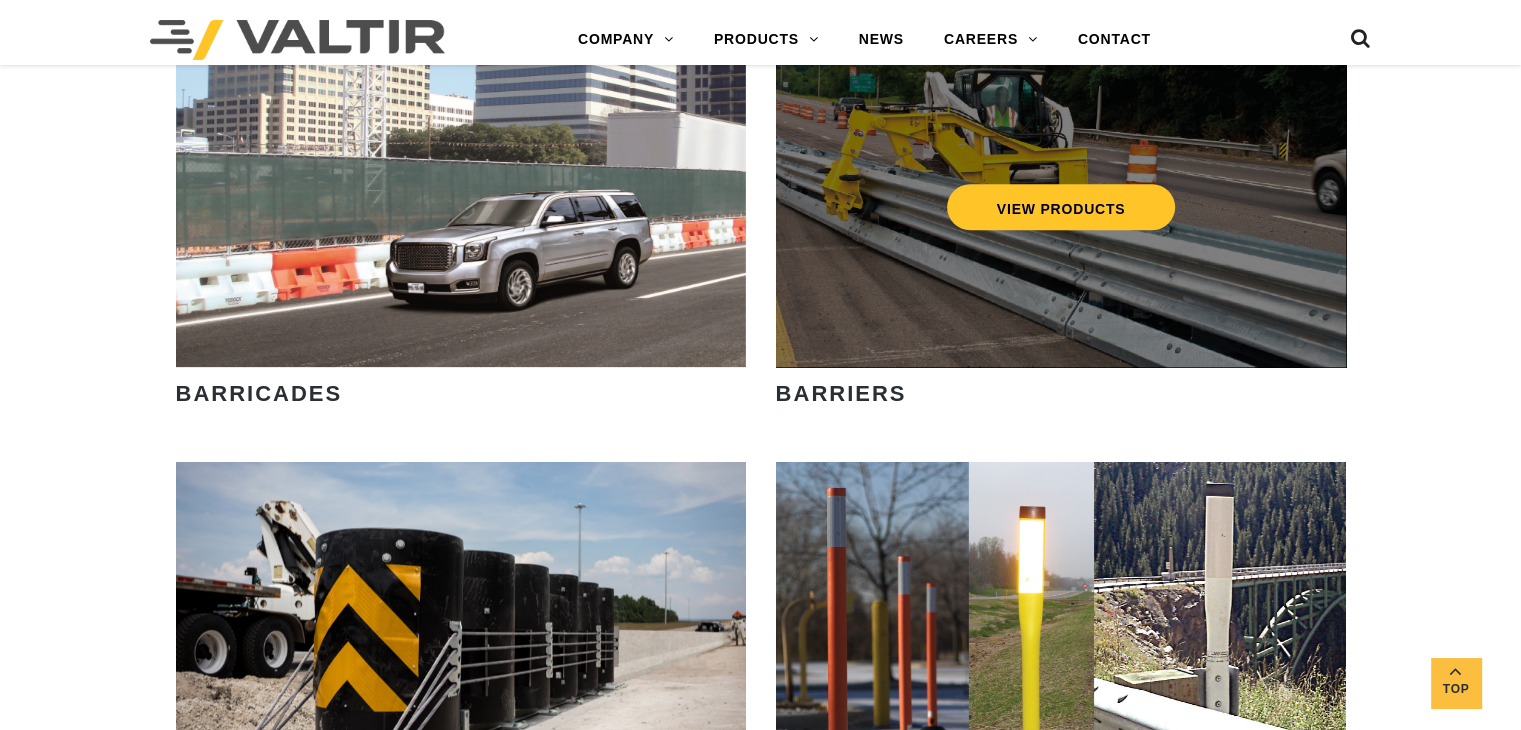 scroll, scrollTop: 1175, scrollLeft: 0, axis: vertical 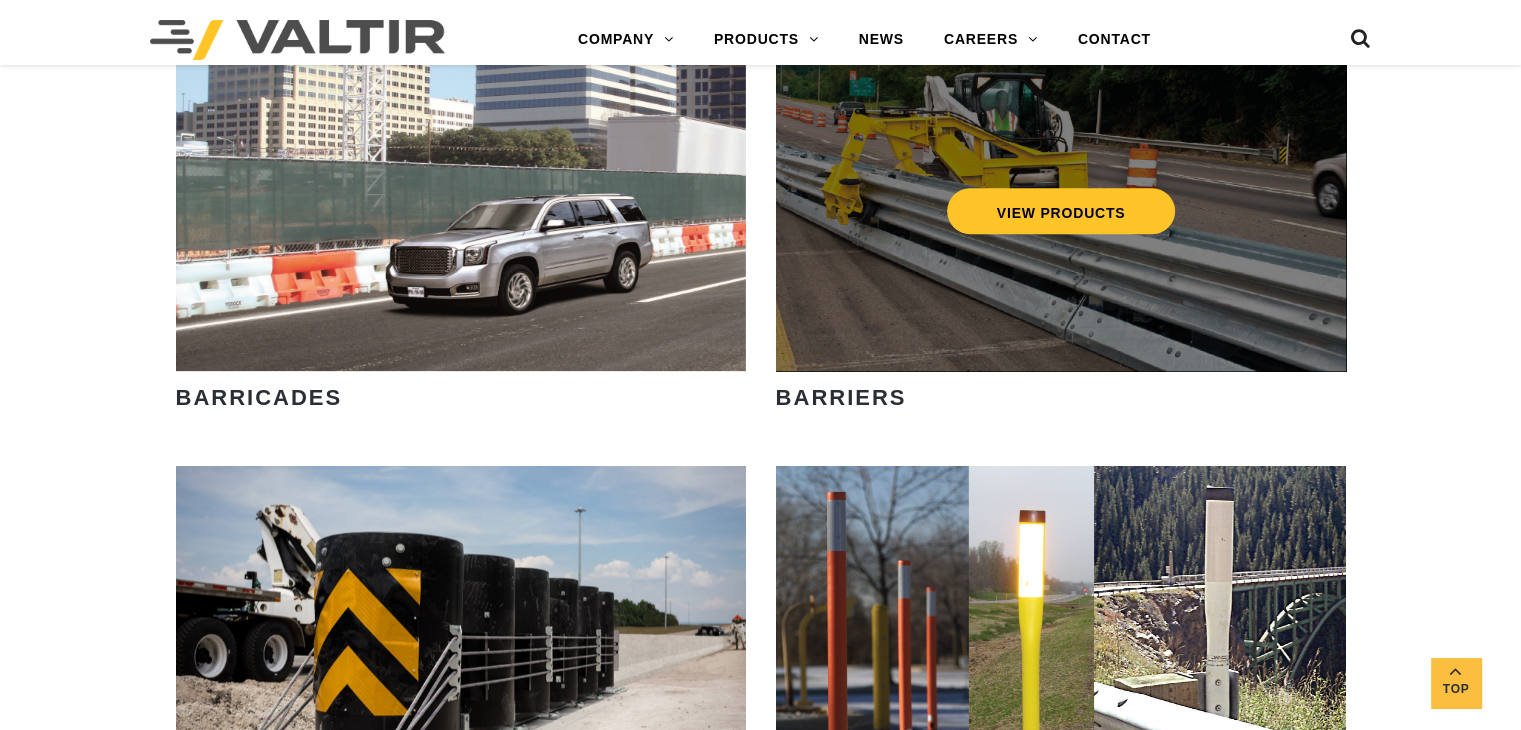 click on "VIEW PRODUCTS" at bounding box center [1061, 211] 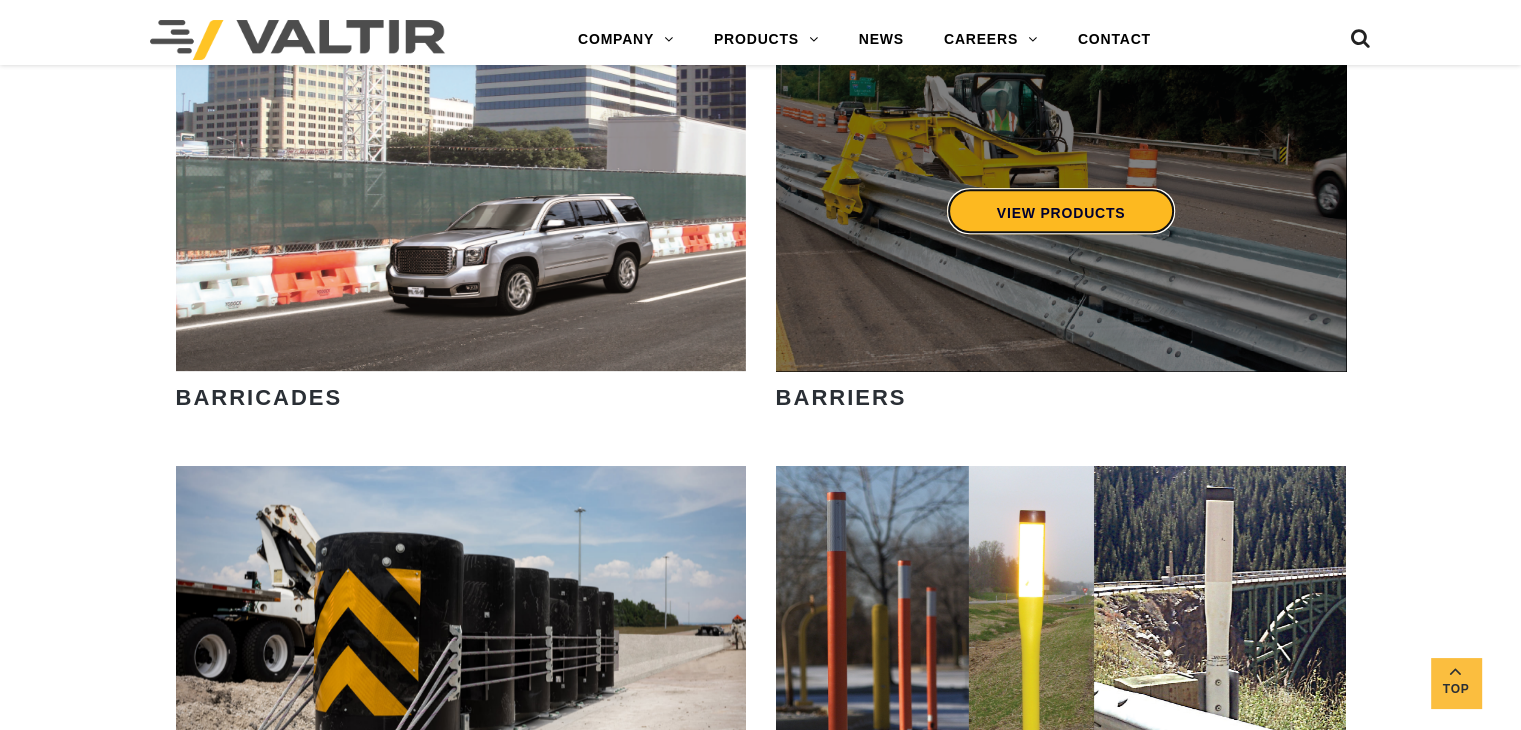 click on "VIEW PRODUCTS" at bounding box center (1060, 211) 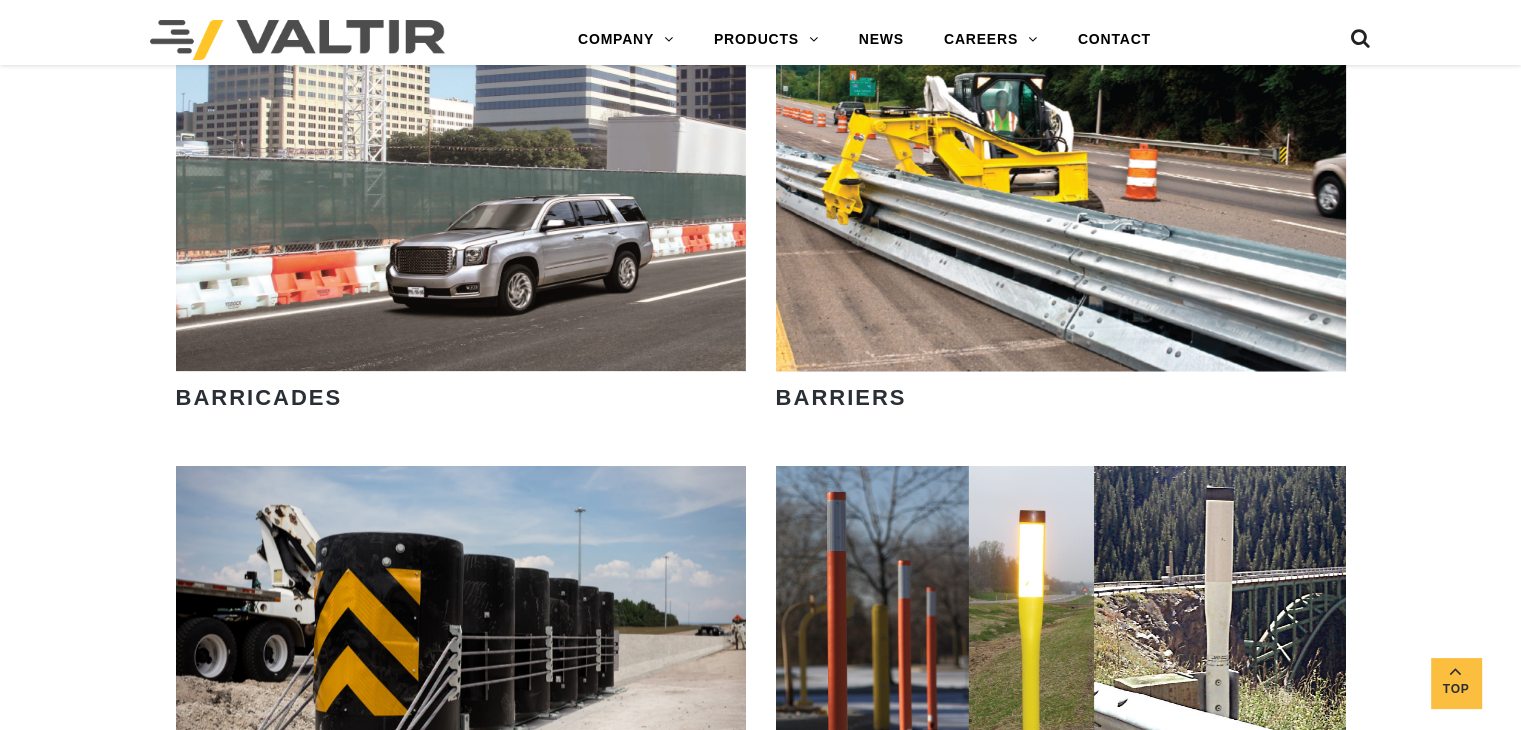 scroll, scrollTop: 1112, scrollLeft: 0, axis: vertical 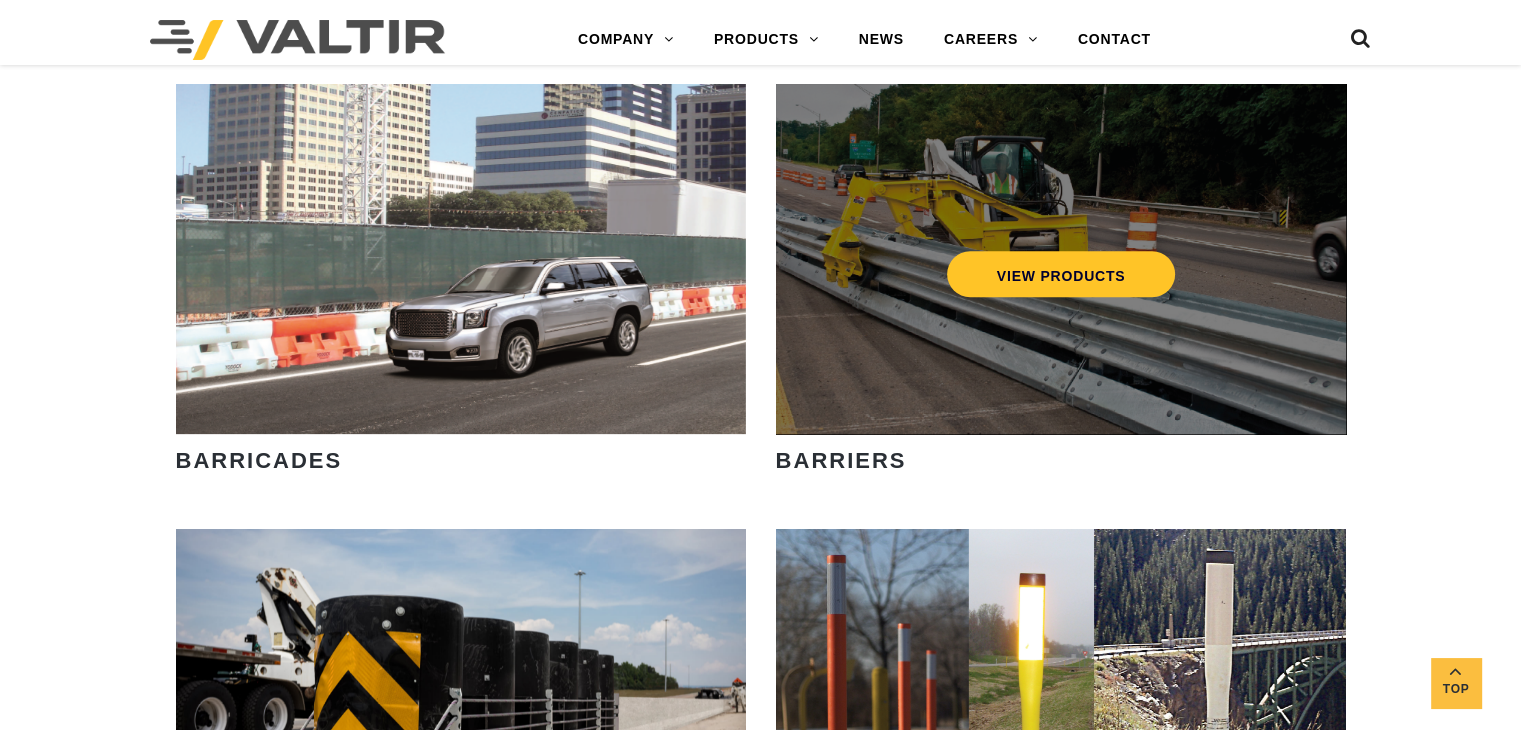 click on "VIEW PRODUCTS" at bounding box center (1061, 259) 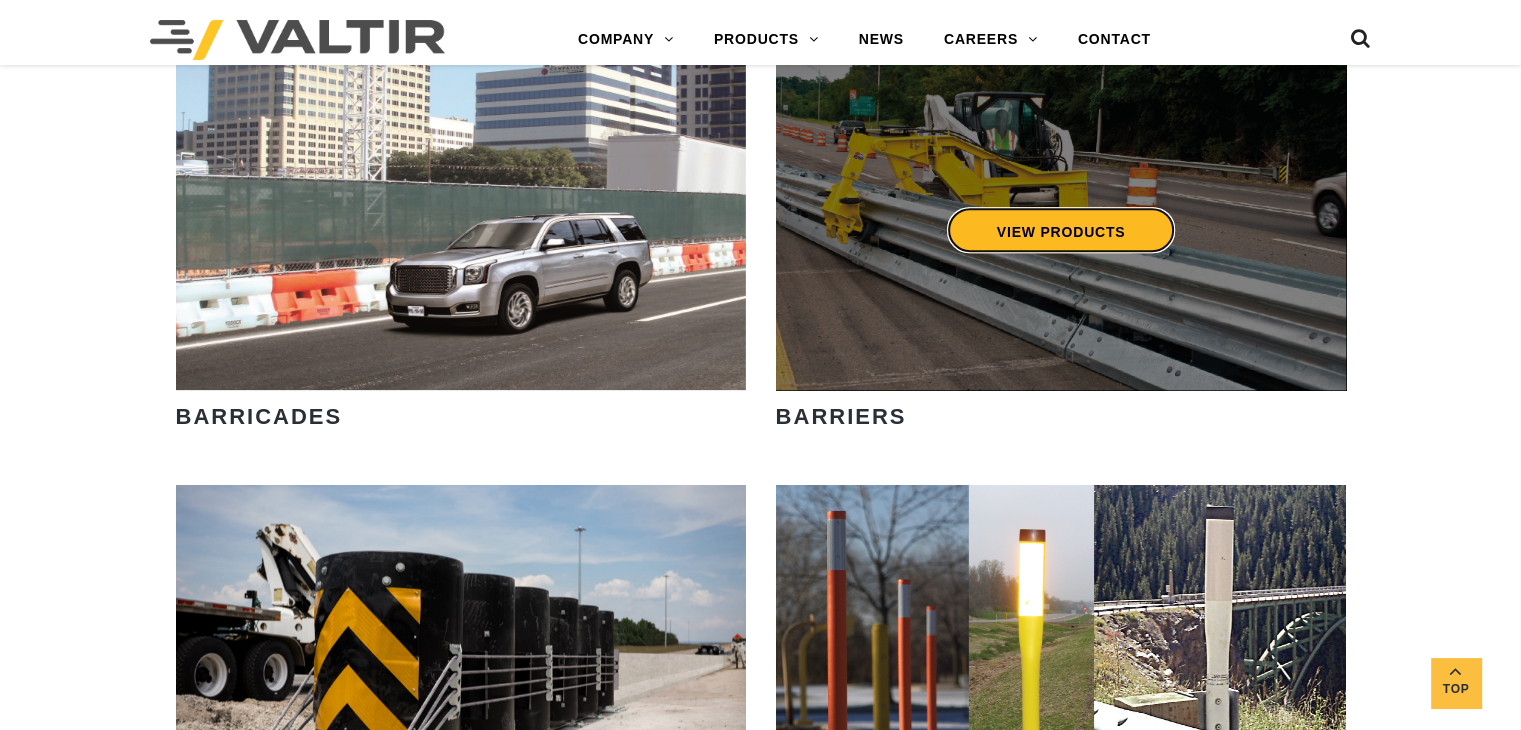click on "VIEW PRODUCTS" at bounding box center (1060, 230) 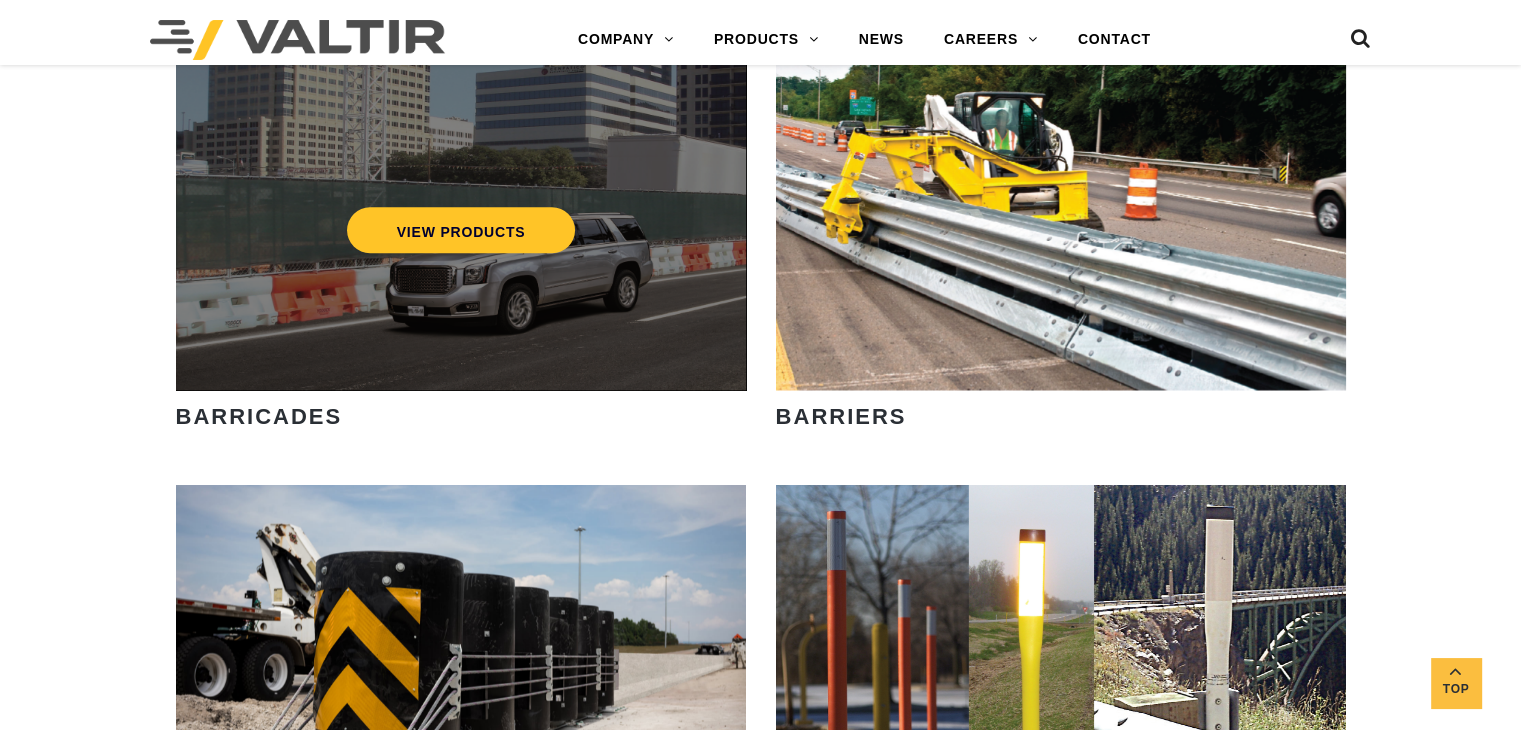 scroll, scrollTop: 902, scrollLeft: 0, axis: vertical 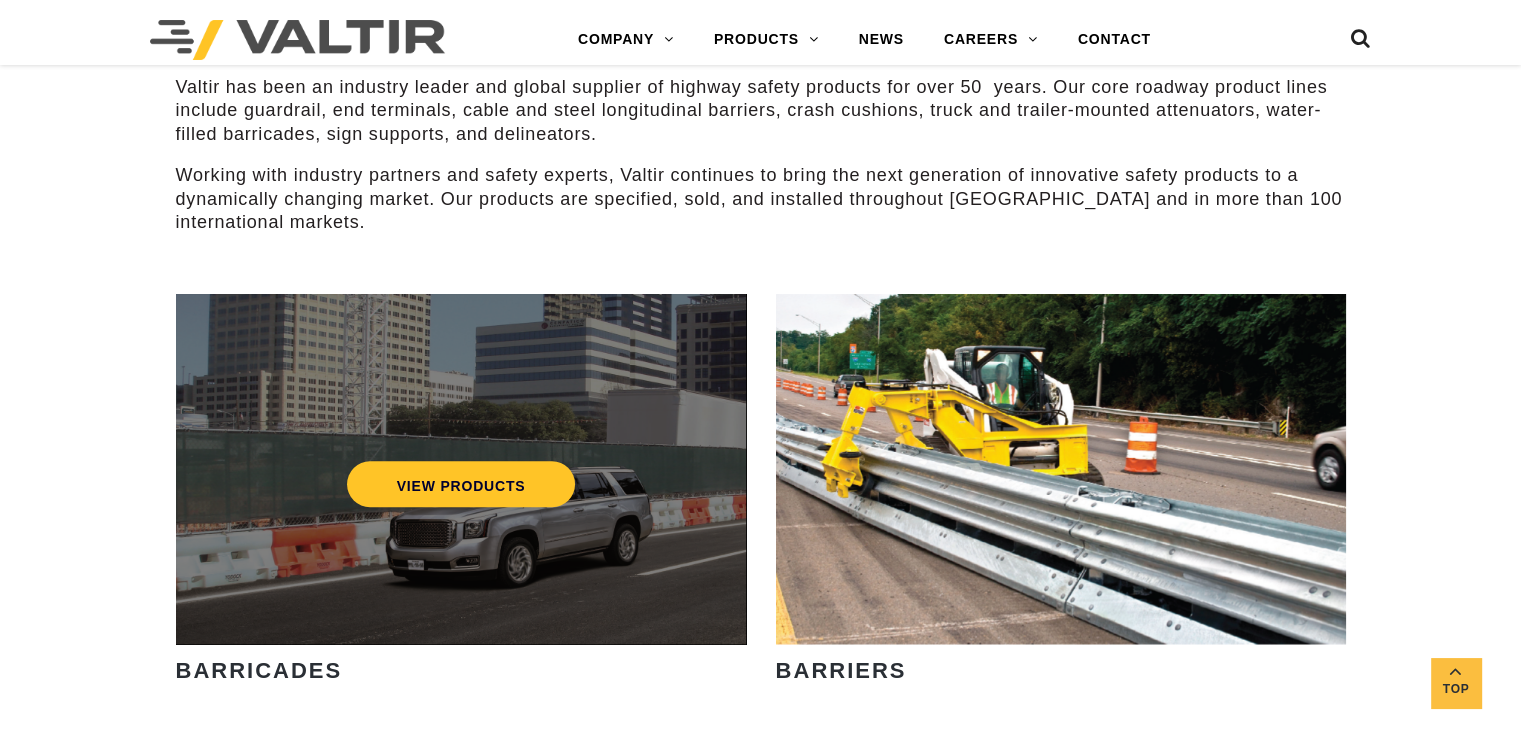 click on "VIEW PRODUCTS" at bounding box center (461, 469) 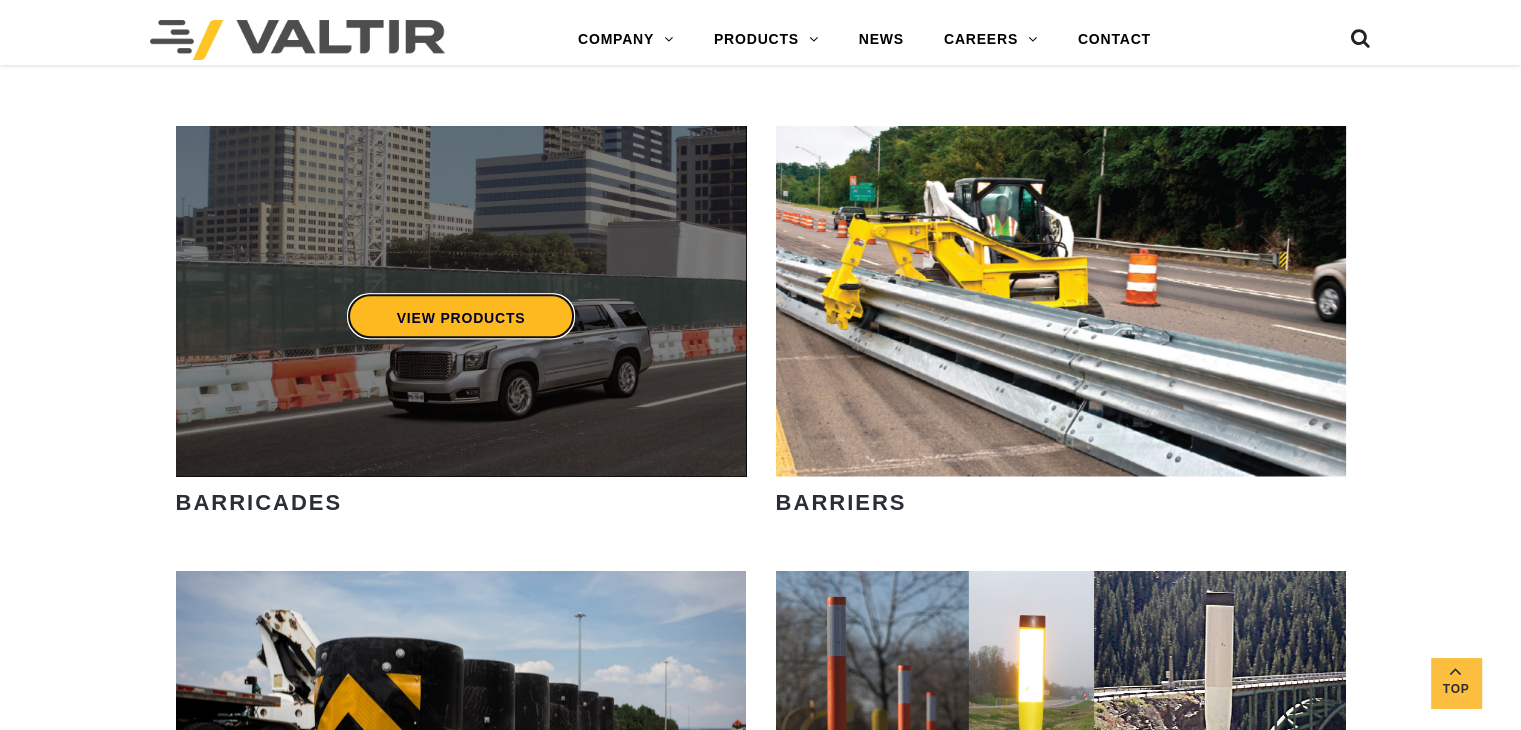 click on "VIEW PRODUCTS" at bounding box center (460, 316) 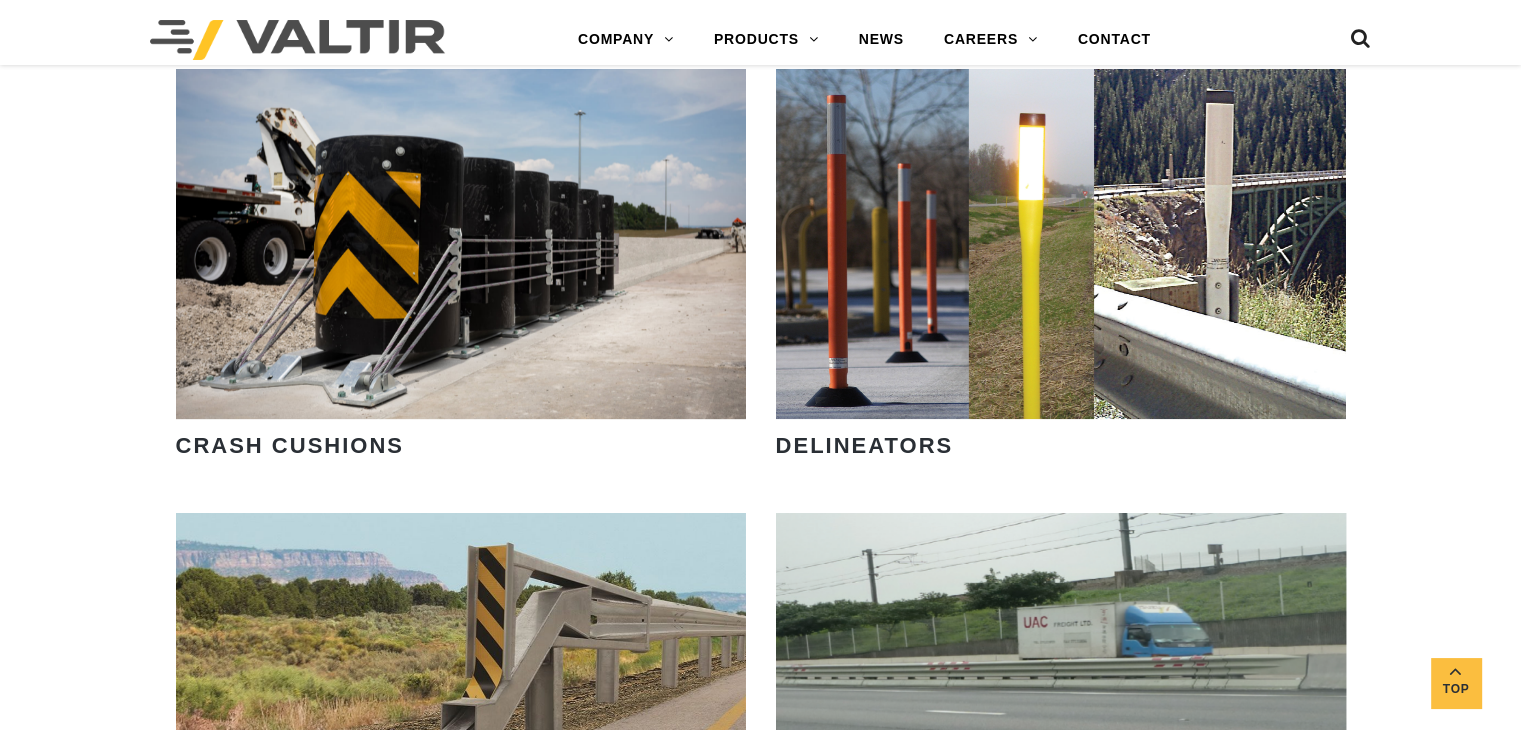 scroll, scrollTop: 1574, scrollLeft: 0, axis: vertical 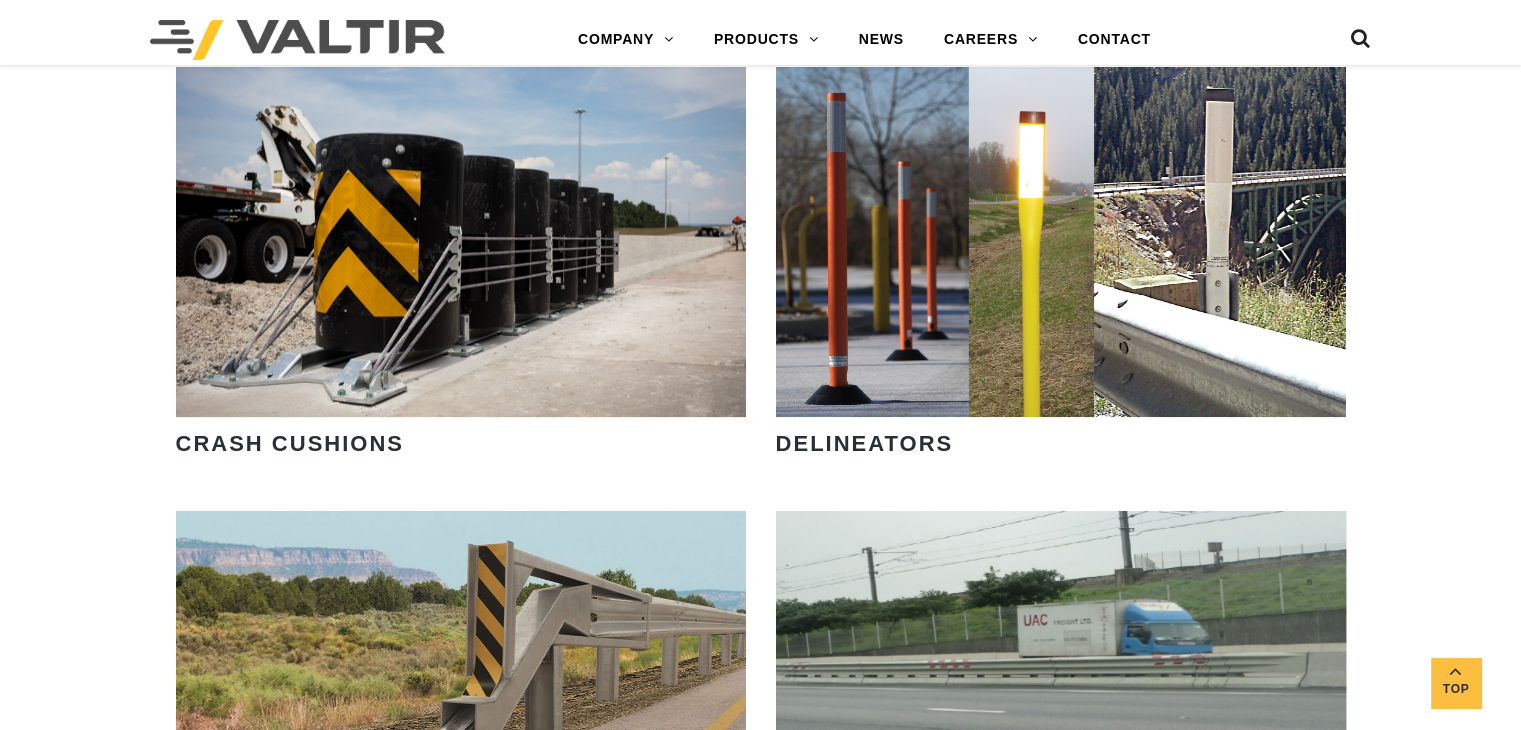drag, startPoint x: 1208, startPoint y: 285, endPoint x: 1456, endPoint y: 381, distance: 265.9323 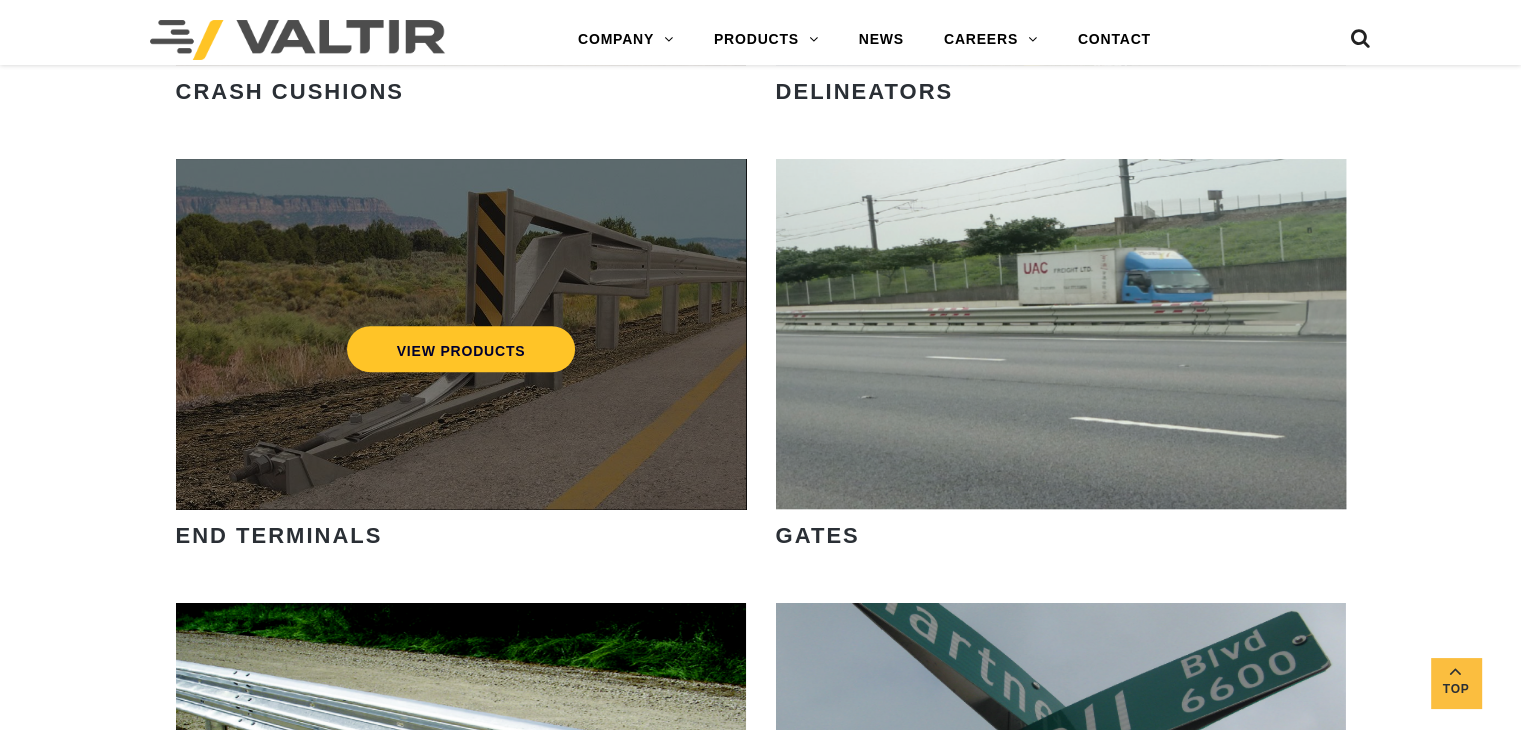 scroll, scrollTop: 1924, scrollLeft: 0, axis: vertical 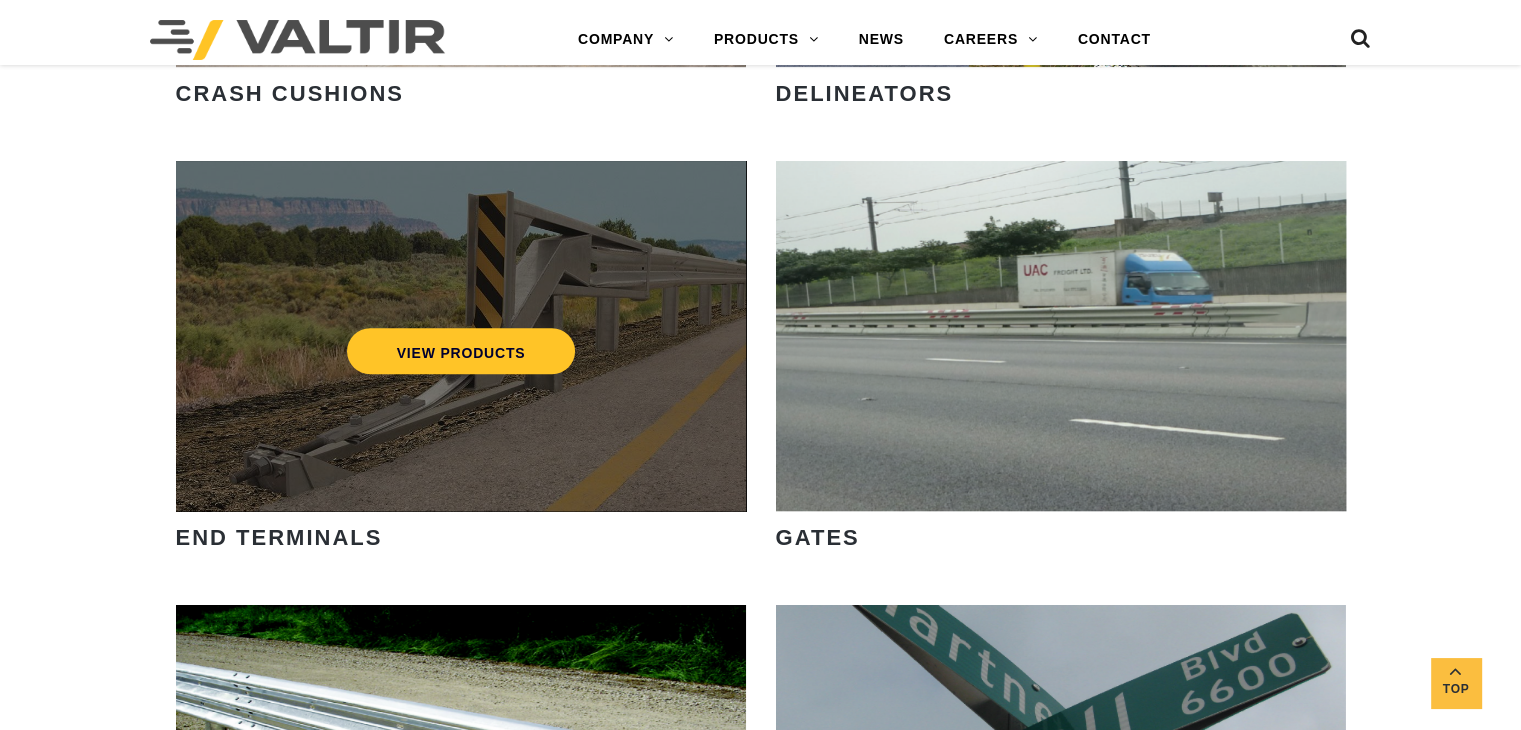 click on "VIEW PRODUCTS" at bounding box center (461, 351) 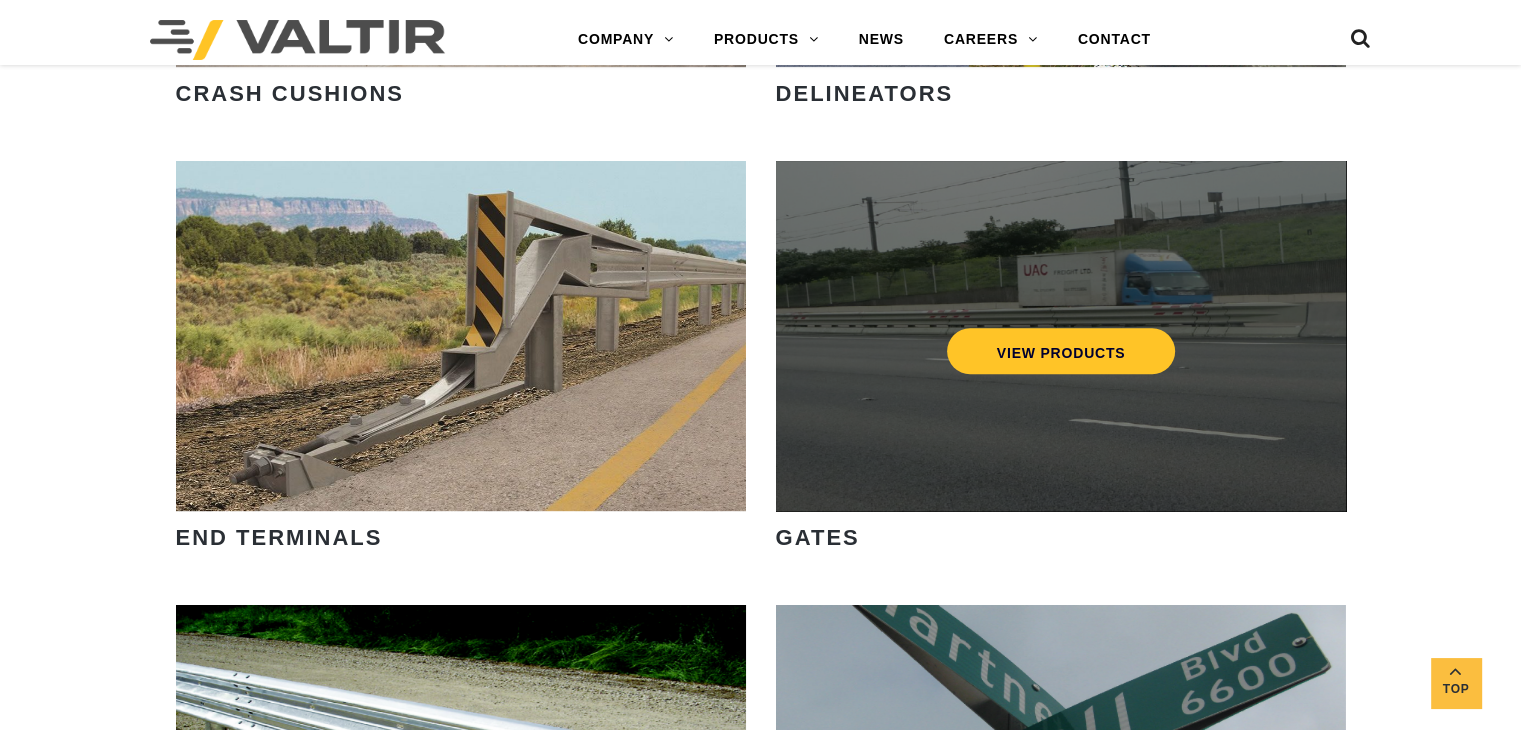 click on "VIEW PRODUCTS" at bounding box center [1061, 336] 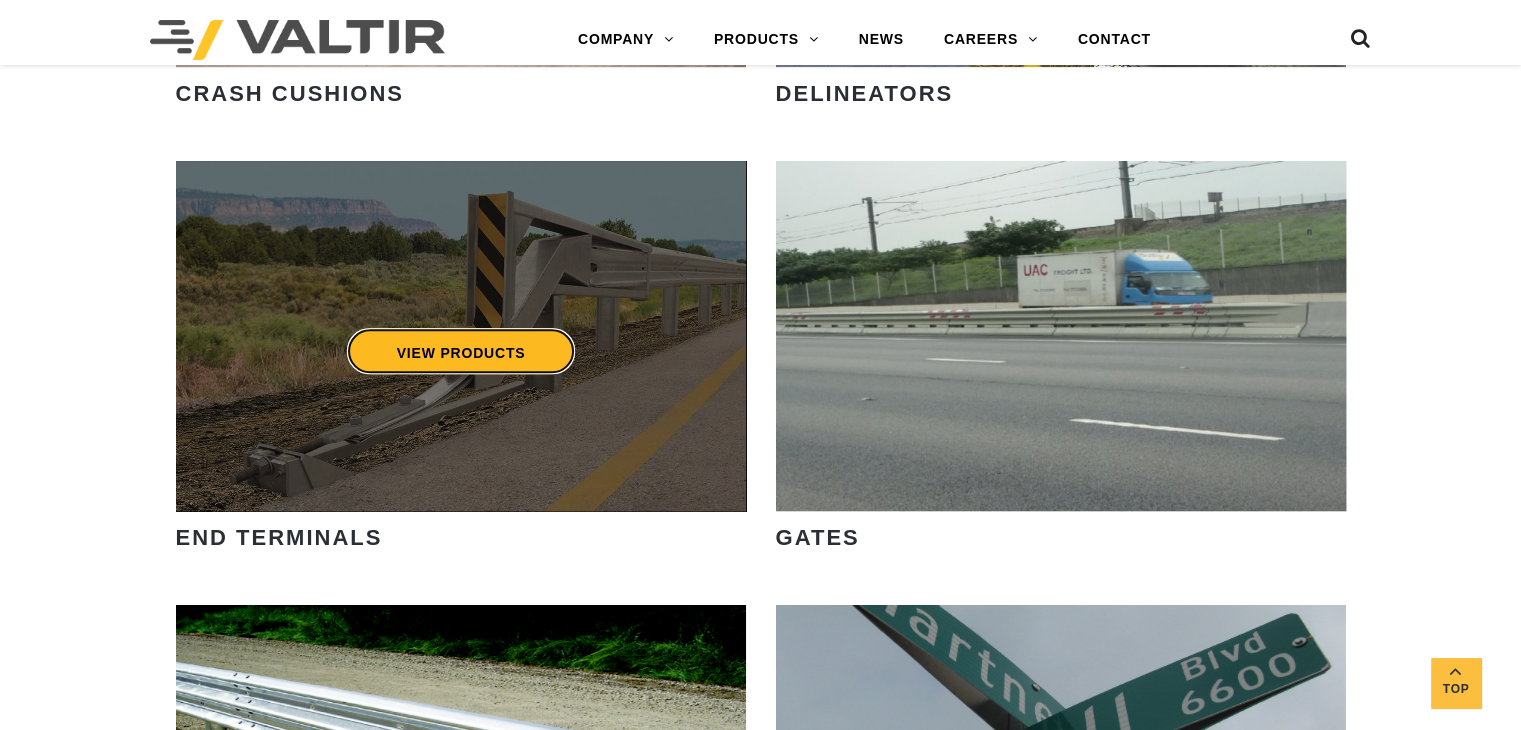 click on "VIEW PRODUCTS" at bounding box center (460, 351) 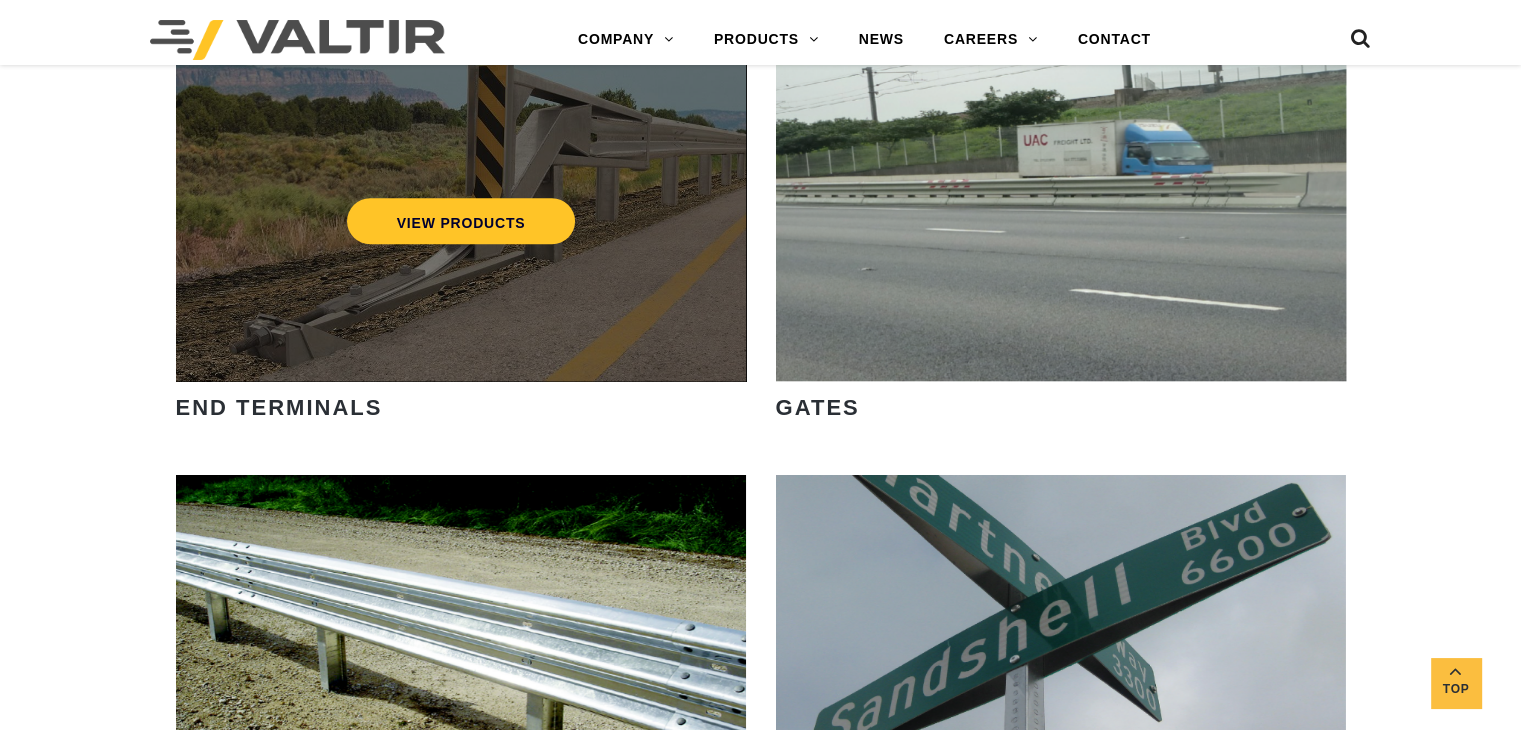 scroll, scrollTop: 2055, scrollLeft: 0, axis: vertical 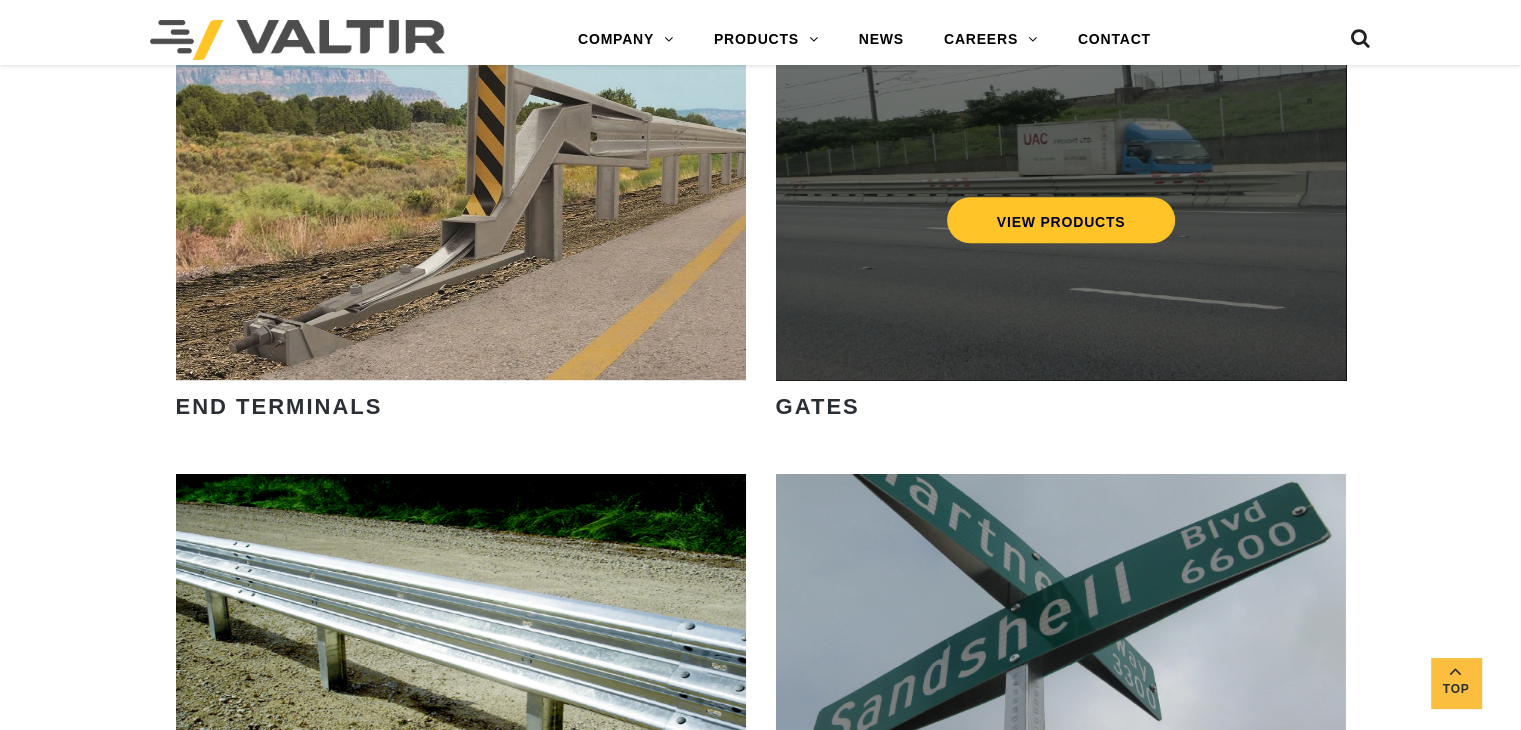 click on "VIEW PRODUCTS" at bounding box center (1061, 205) 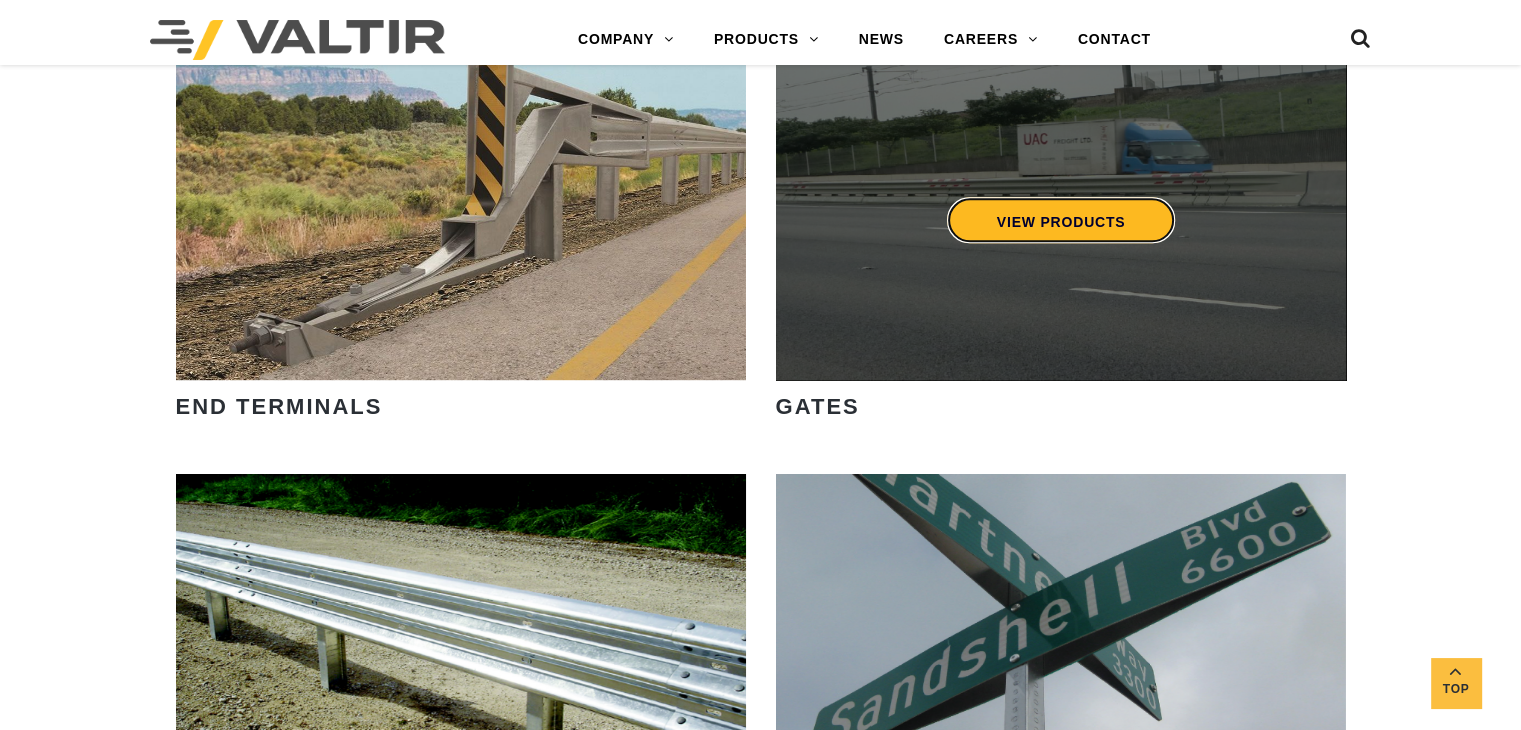 click on "VIEW PRODUCTS" at bounding box center (1060, 220) 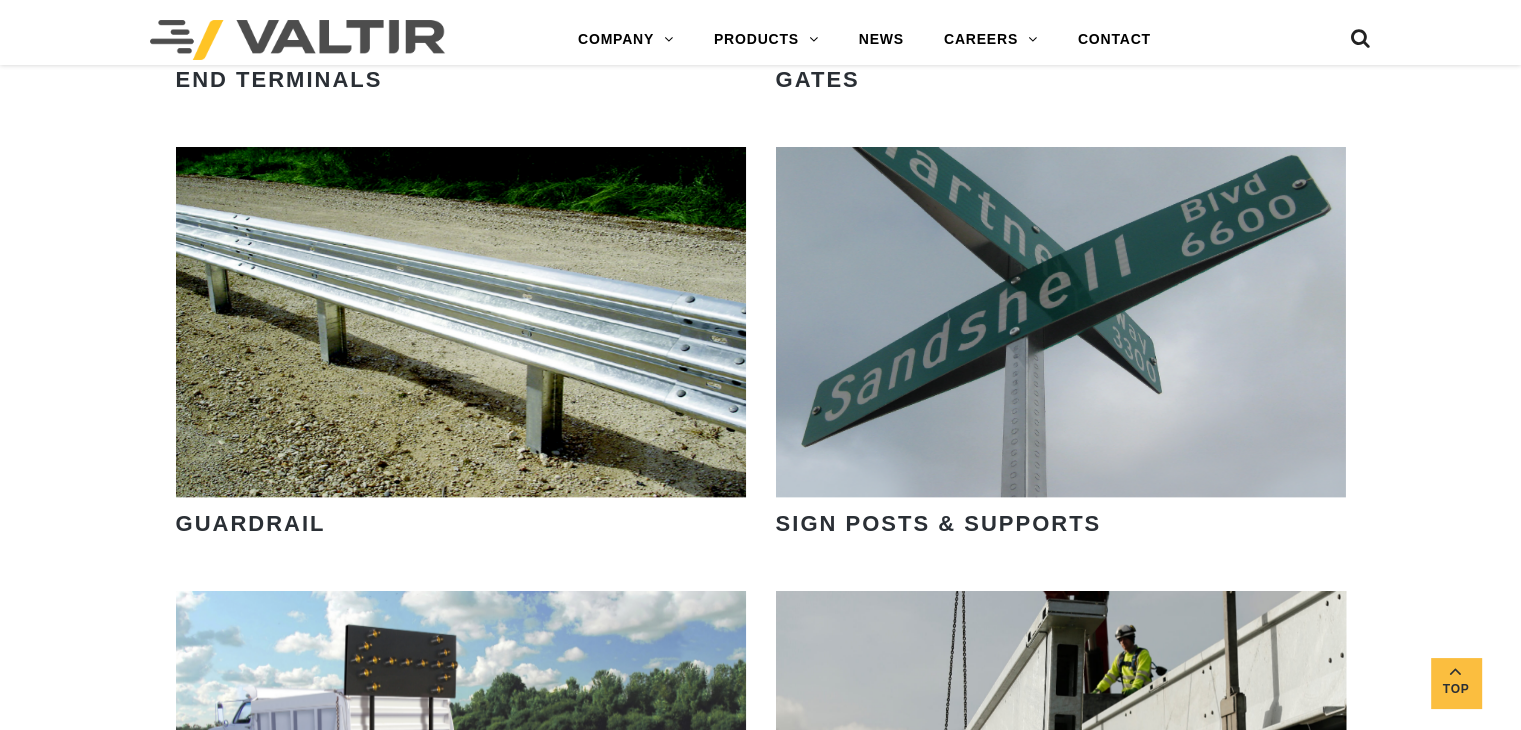 scroll, scrollTop: 2380, scrollLeft: 0, axis: vertical 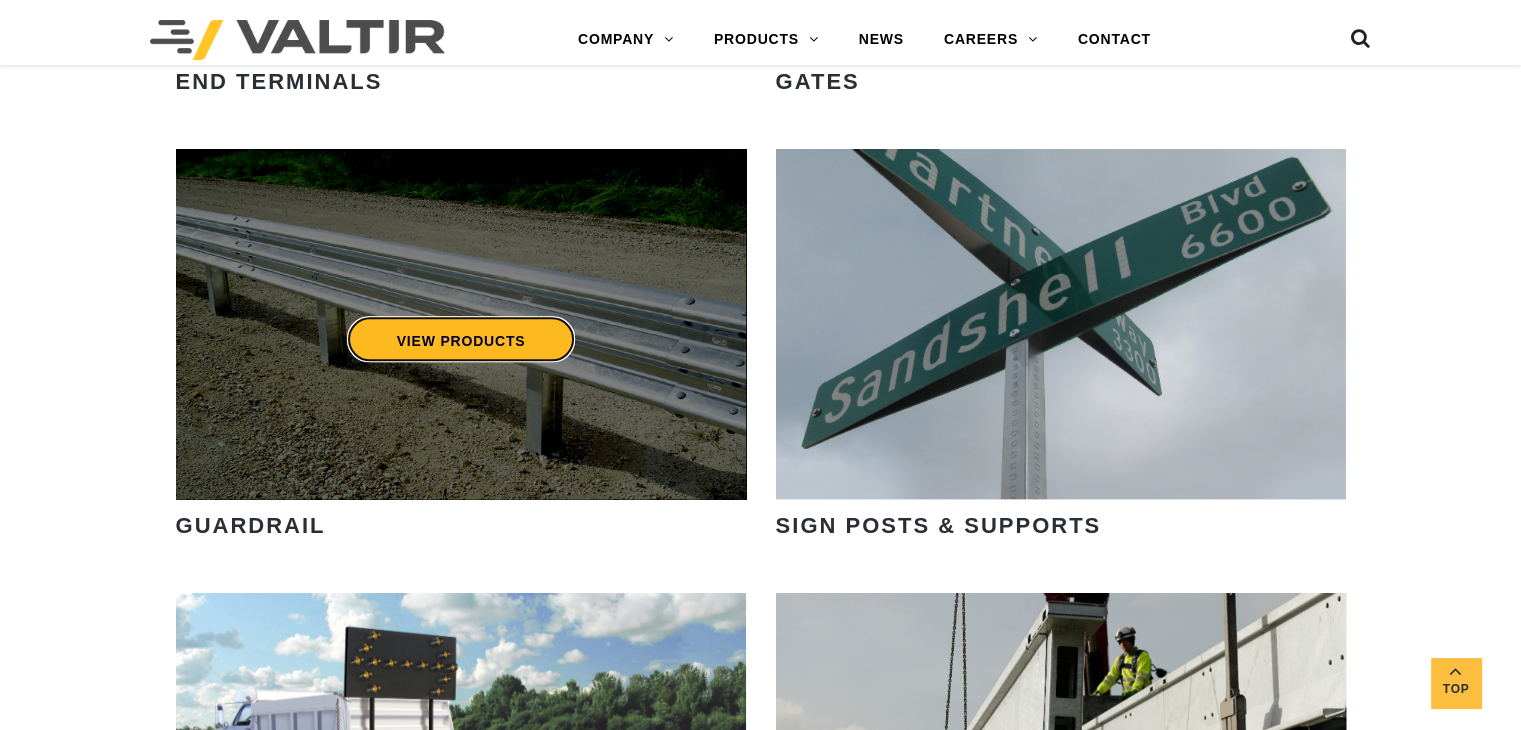 click on "VIEW PRODUCTS" at bounding box center [460, 339] 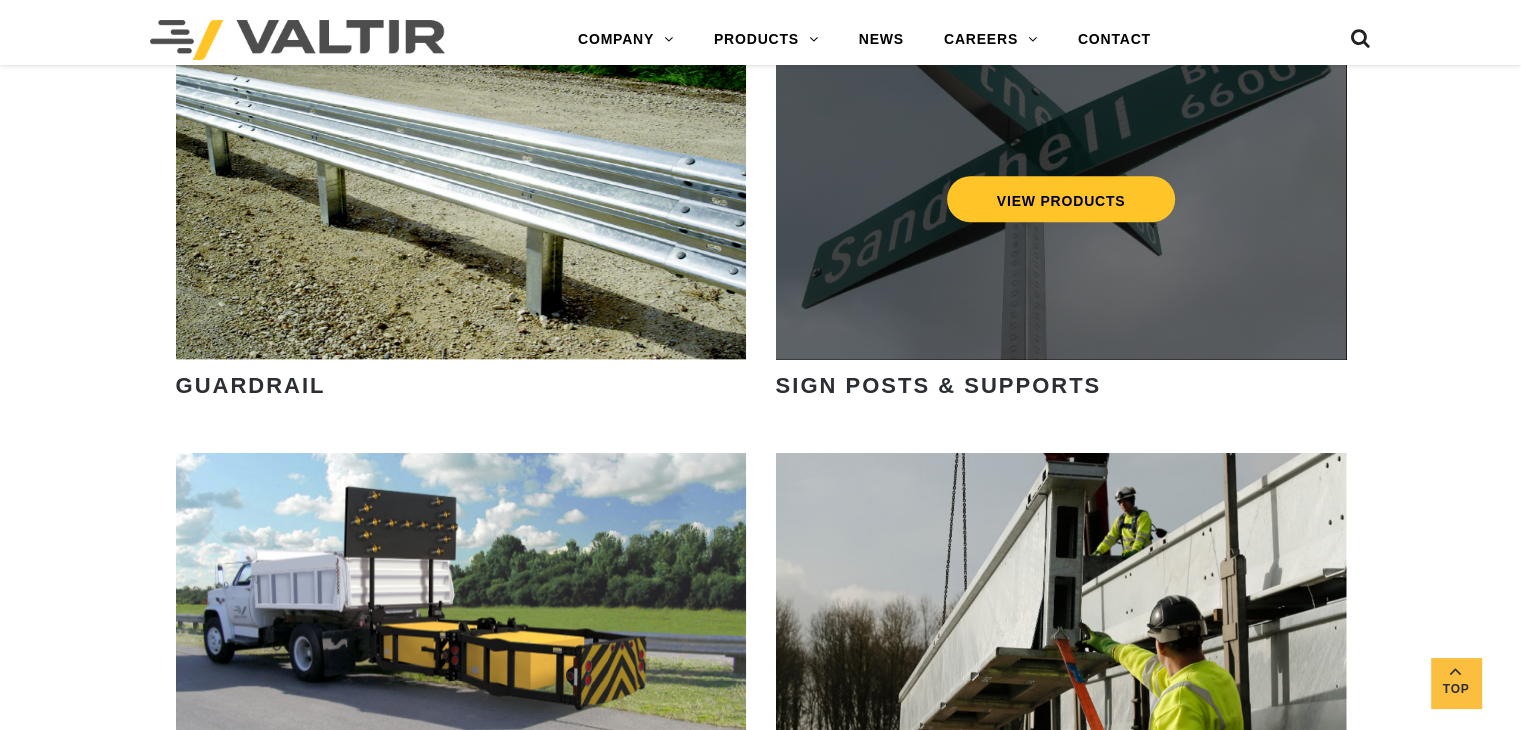 scroll, scrollTop: 2519, scrollLeft: 0, axis: vertical 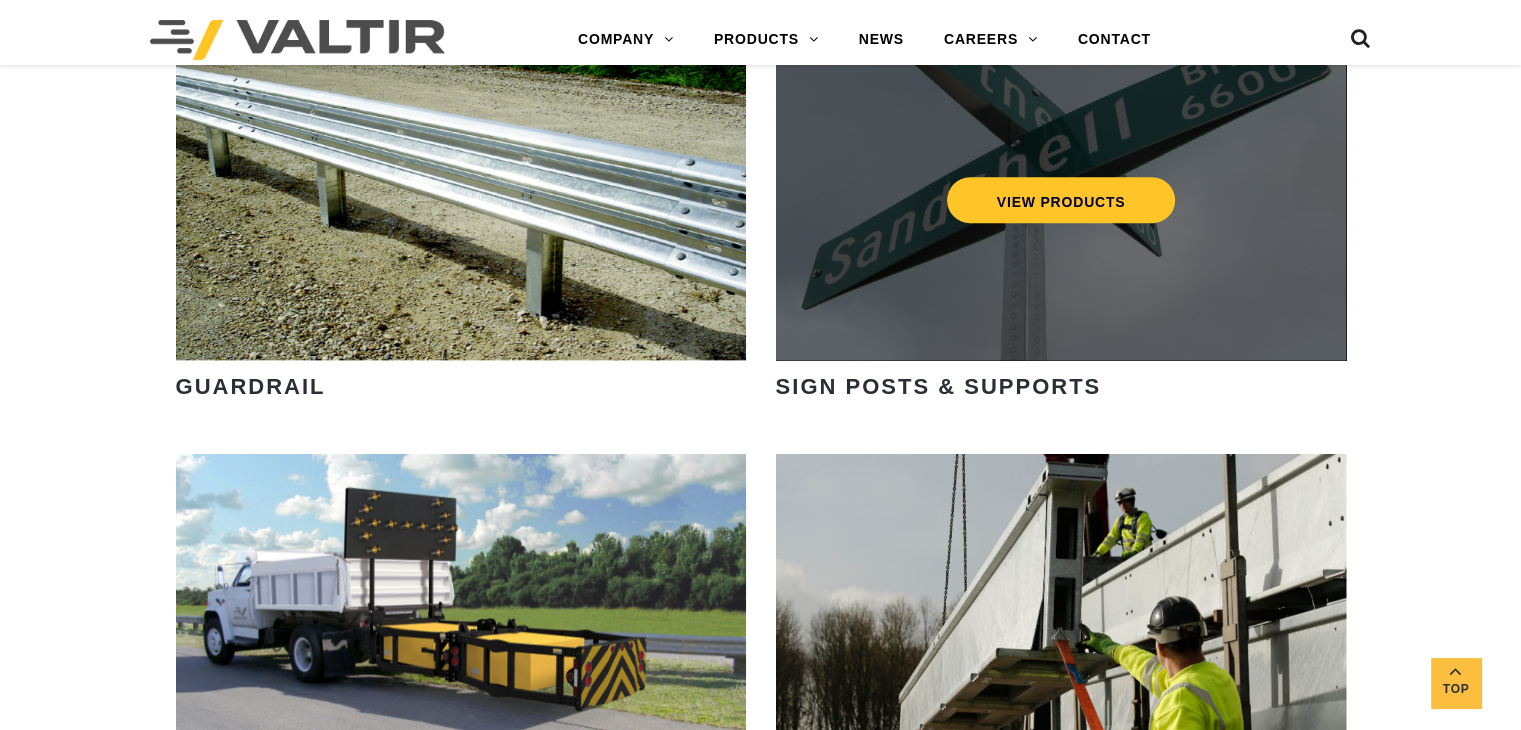 click on "VIEW PRODUCTS" at bounding box center (1061, 185) 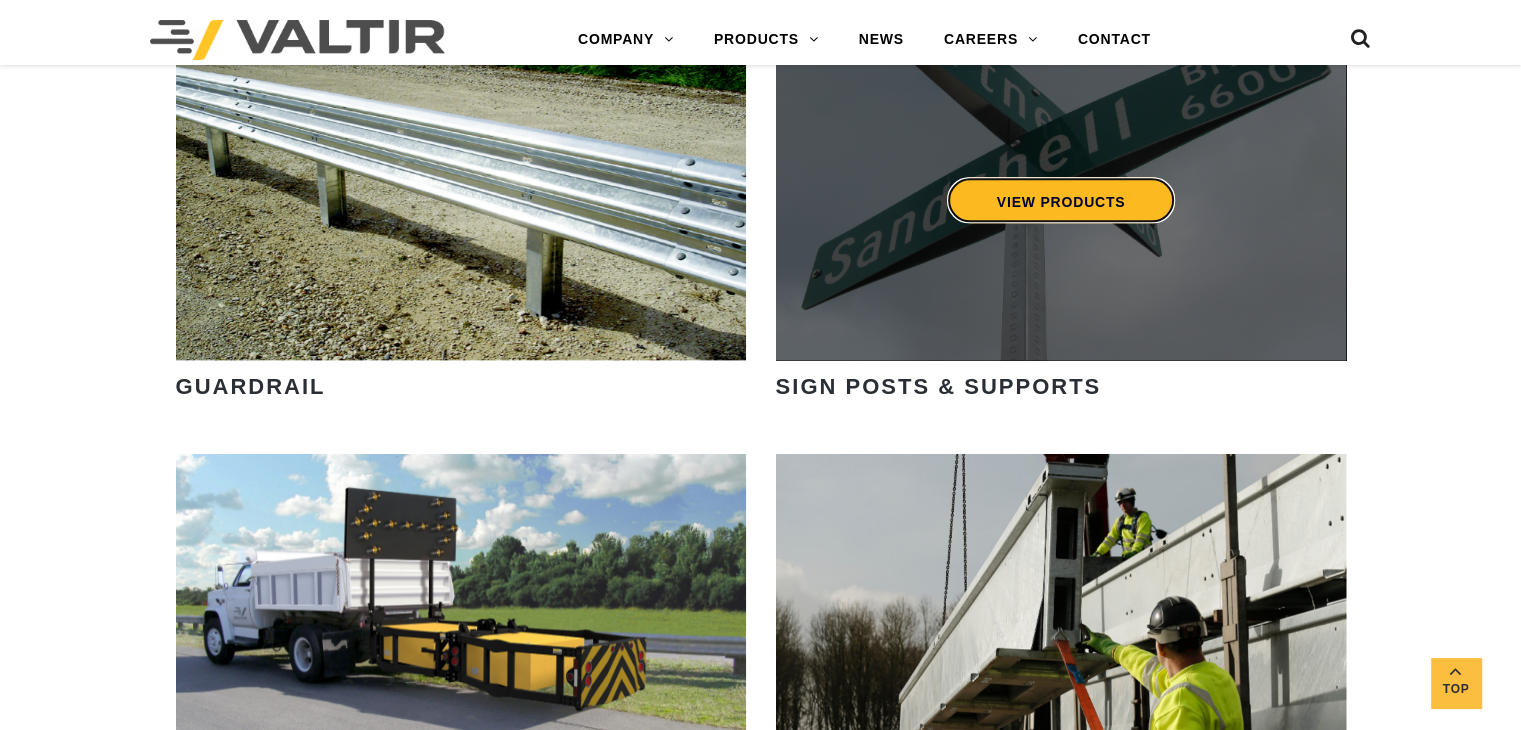 click on "VIEW PRODUCTS" at bounding box center (1060, 200) 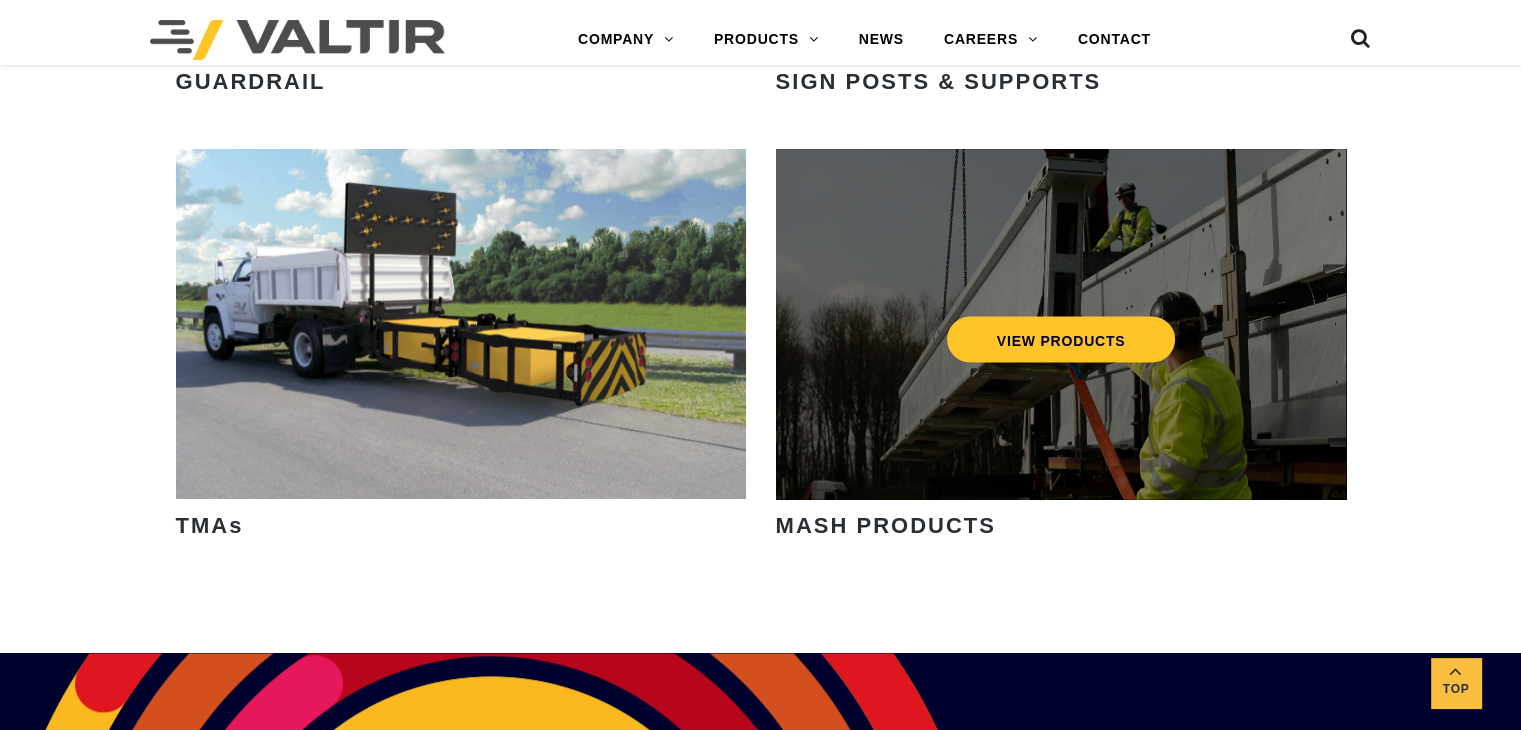 scroll, scrollTop: 2826, scrollLeft: 0, axis: vertical 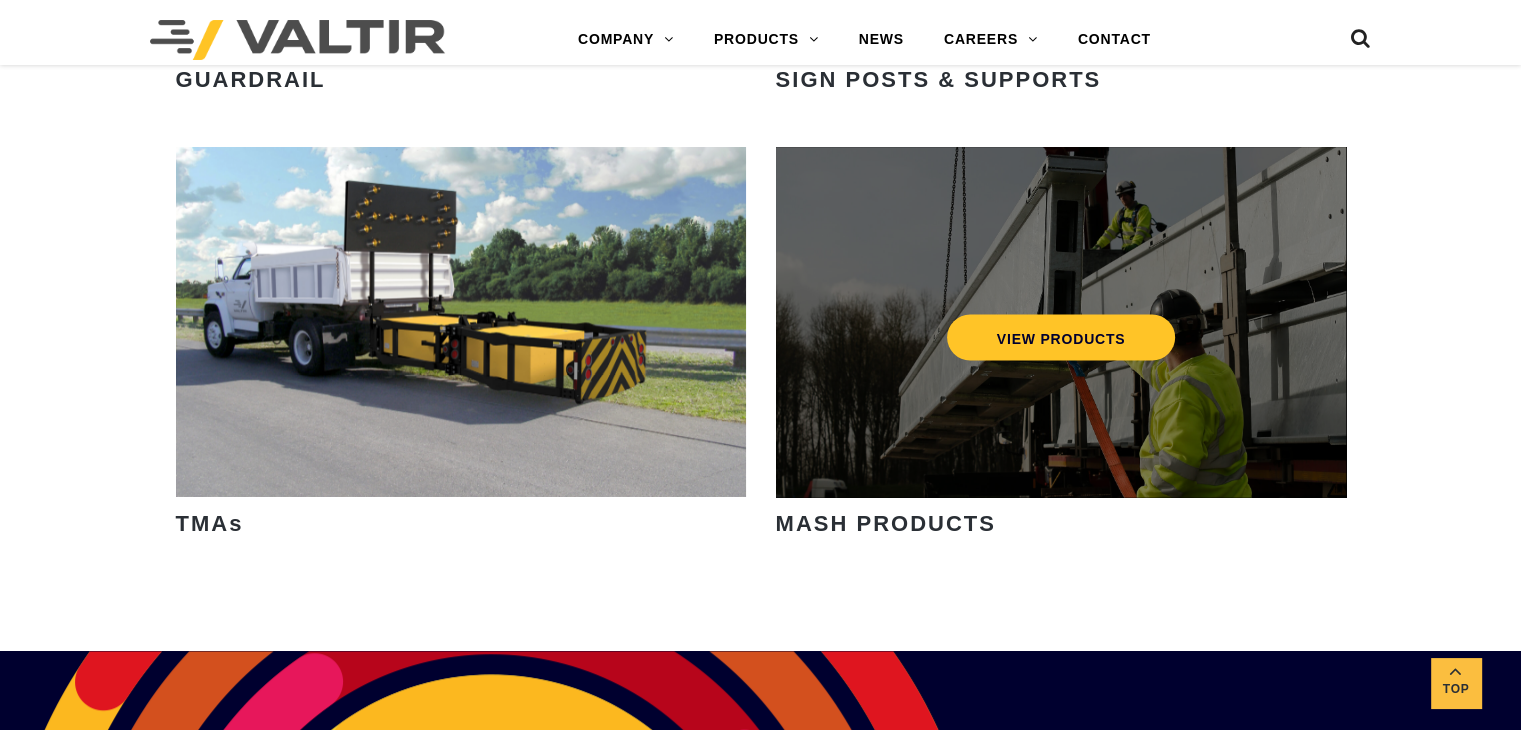 click on "VIEW PRODUCTS" at bounding box center [1061, 322] 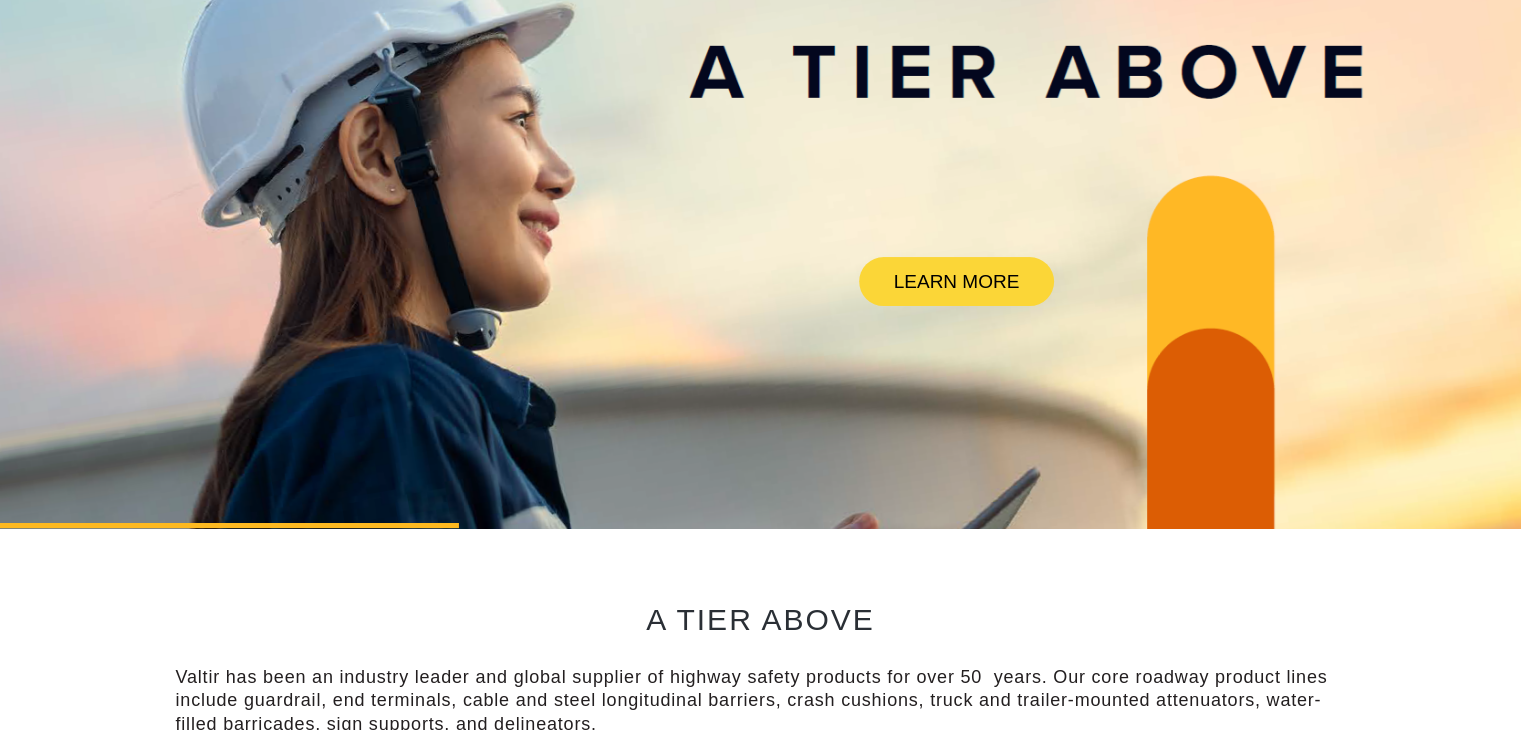 scroll, scrollTop: 0, scrollLeft: 0, axis: both 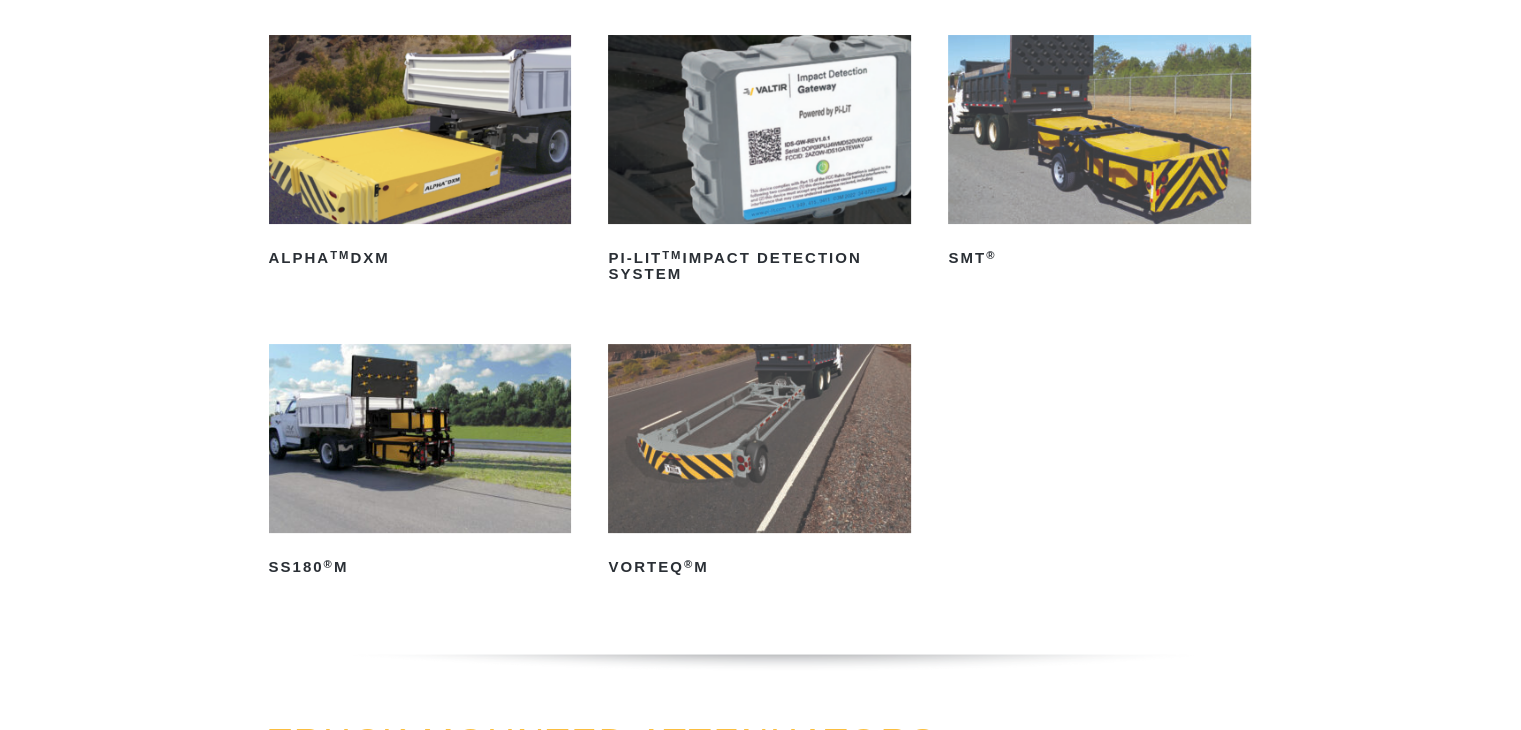 drag, startPoint x: 351, startPoint y: 444, endPoint x: 239, endPoint y: 422, distance: 114.14027 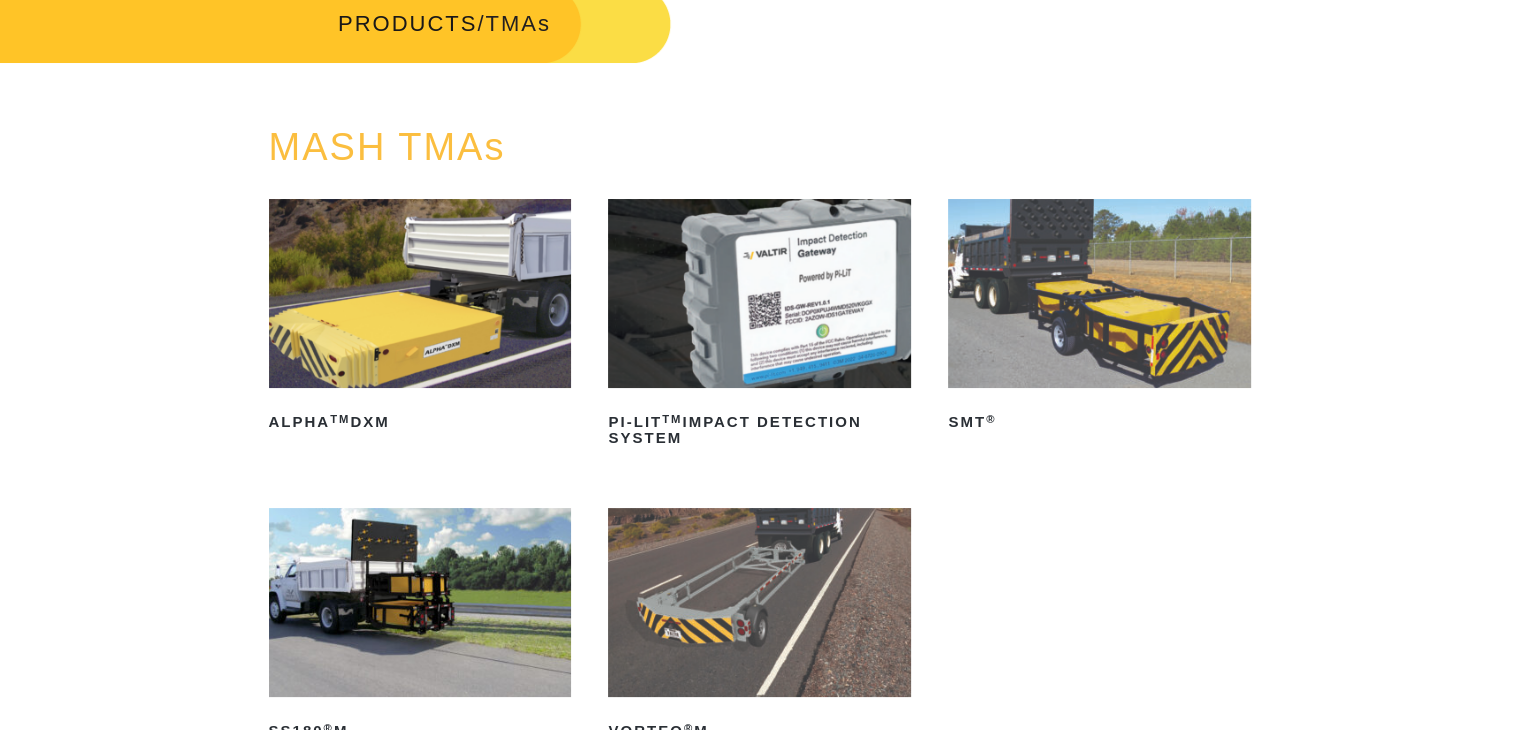 scroll, scrollTop: 0, scrollLeft: 0, axis: both 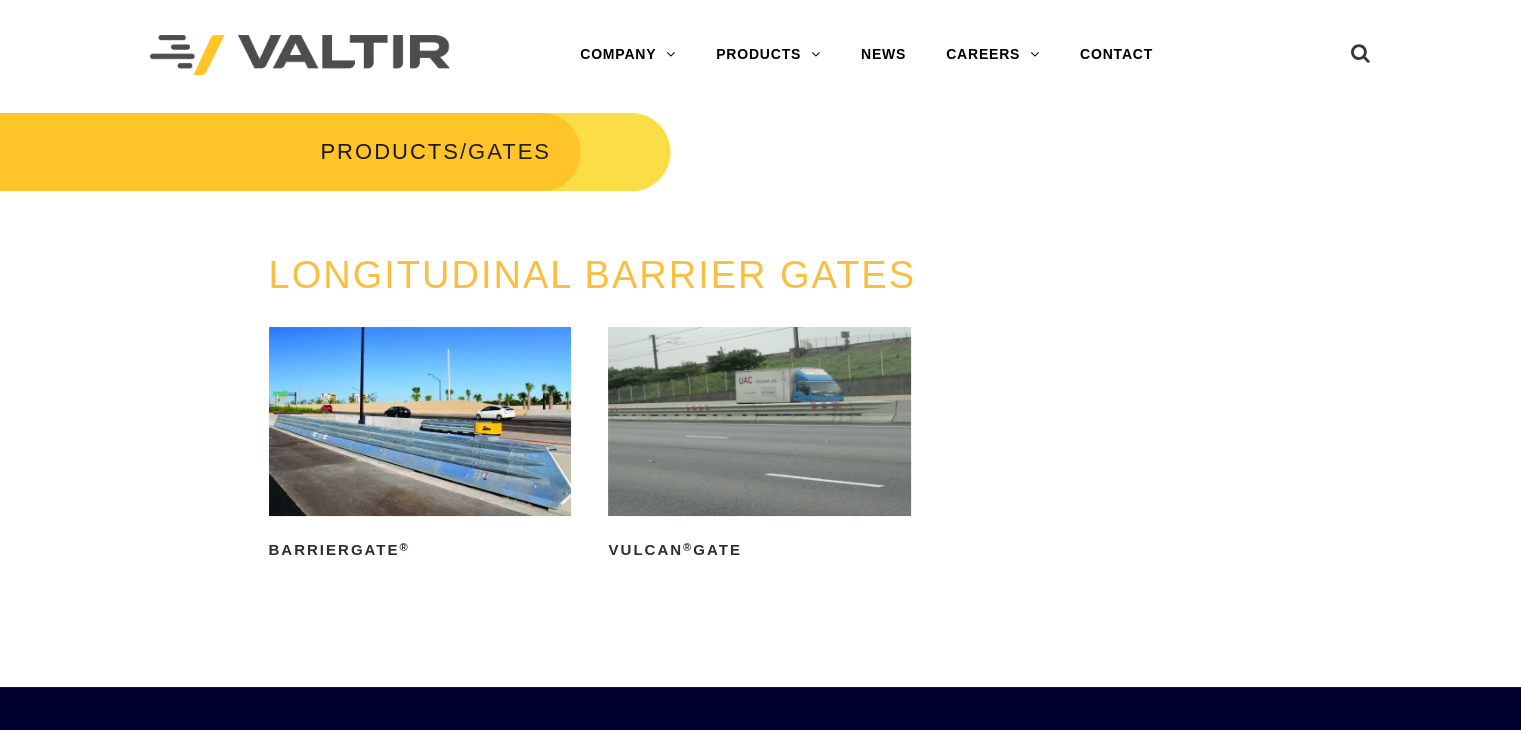 click at bounding box center [420, 421] 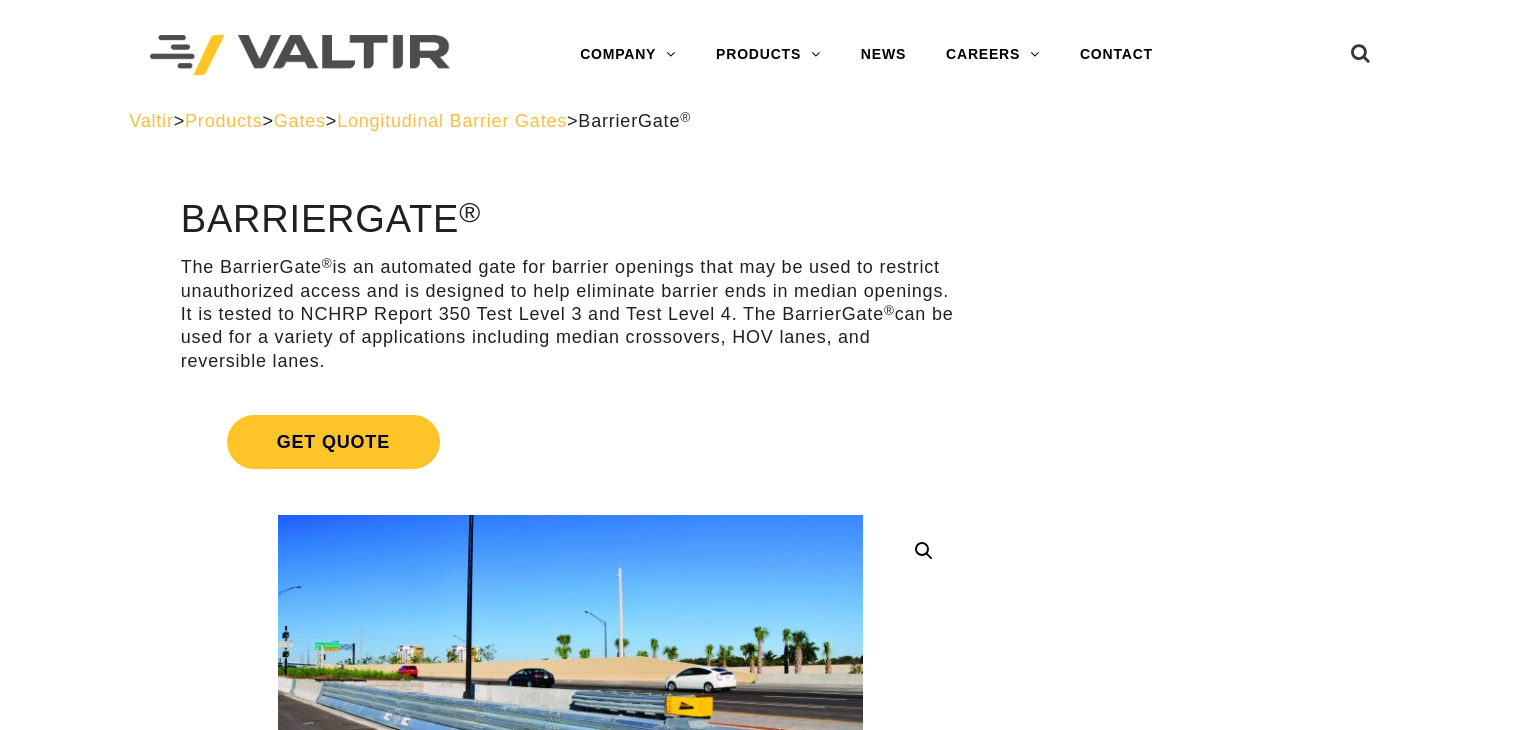scroll, scrollTop: 0, scrollLeft: 0, axis: both 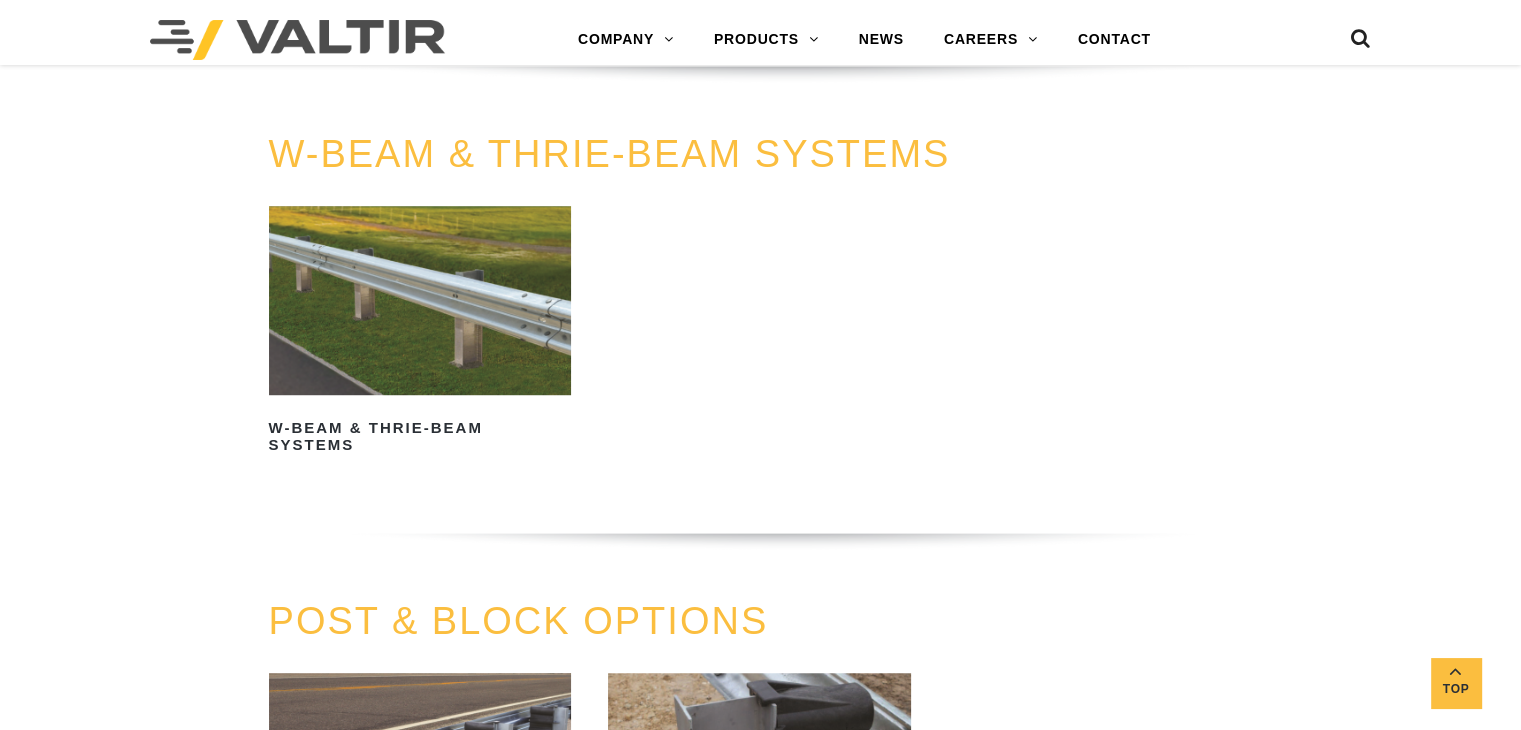 drag, startPoint x: 444, startPoint y: 317, endPoint x: 1016, endPoint y: 347, distance: 572.7862 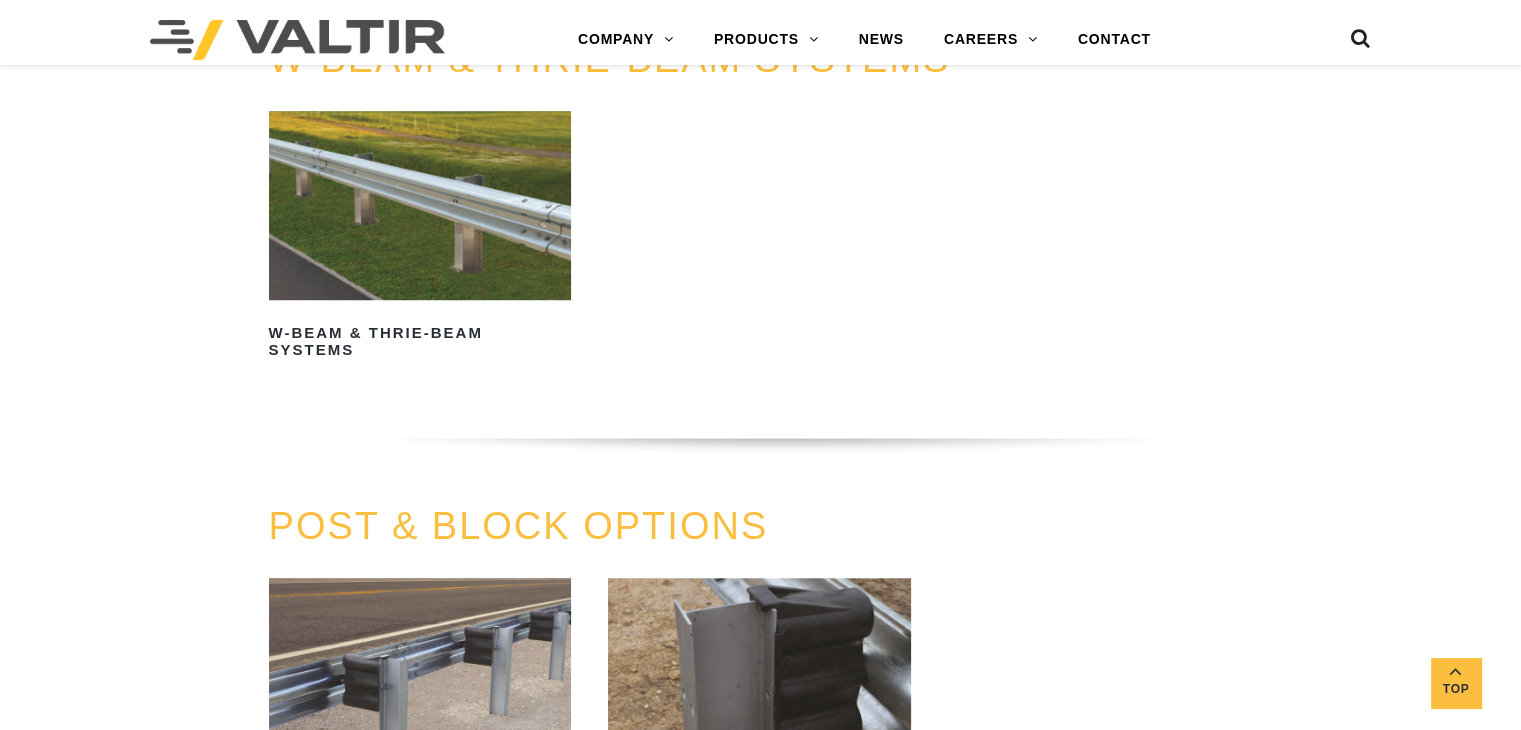 scroll, scrollTop: 1454, scrollLeft: 0, axis: vertical 